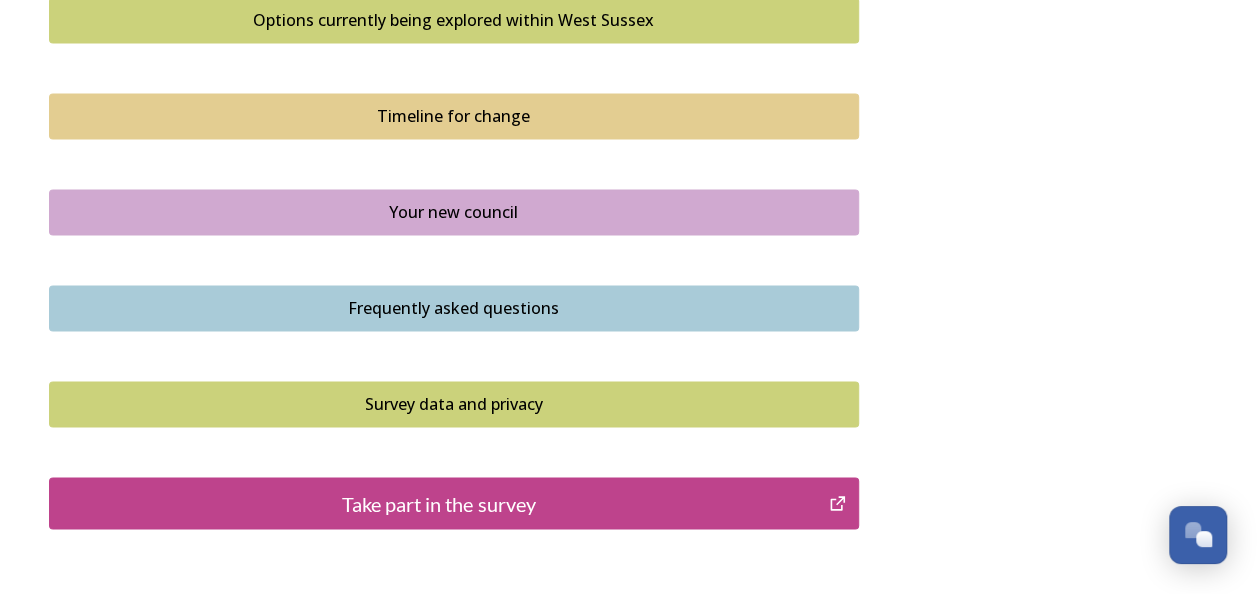scroll, scrollTop: 1500, scrollLeft: 0, axis: vertical 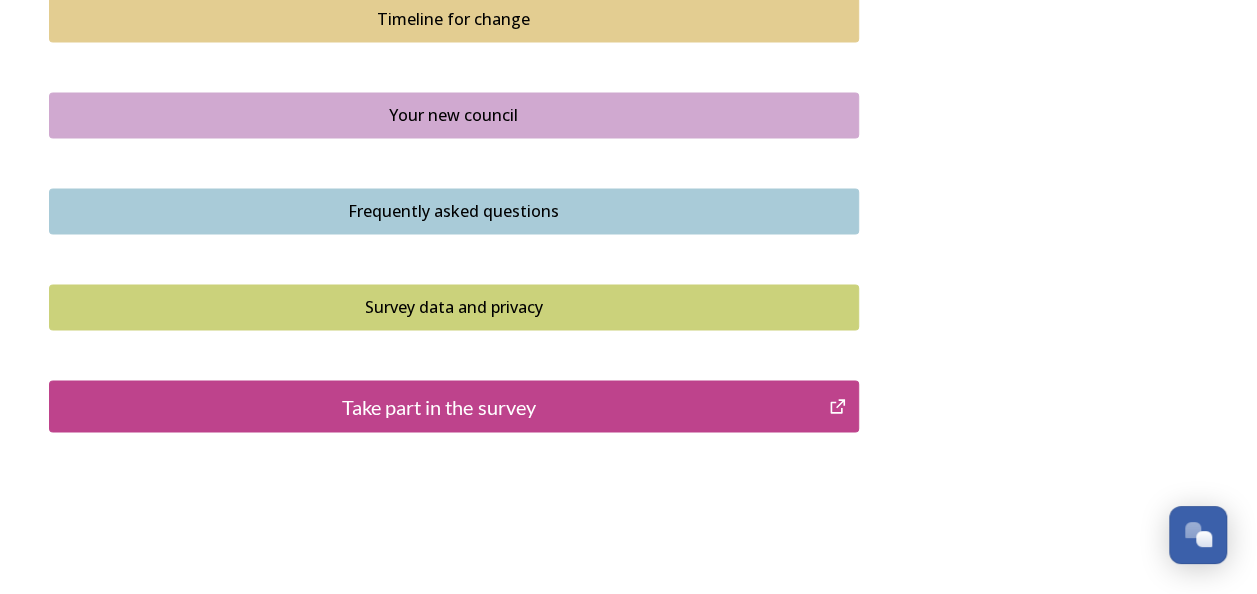 click on "Take part in the survey" at bounding box center [439, 406] 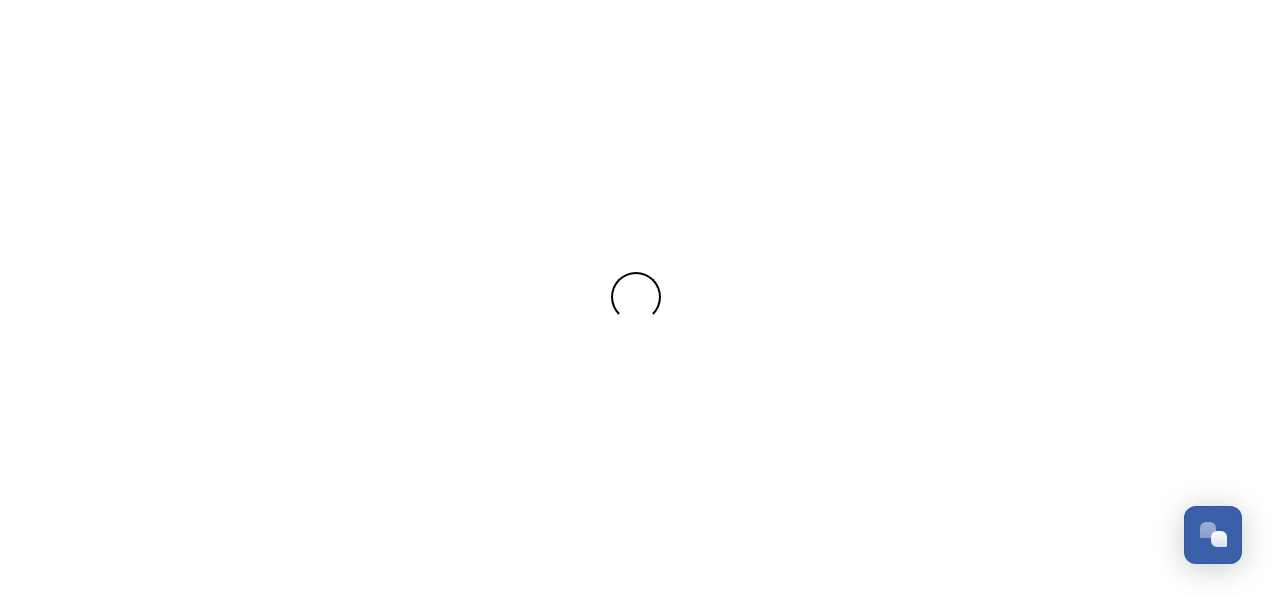scroll, scrollTop: 0, scrollLeft: 0, axis: both 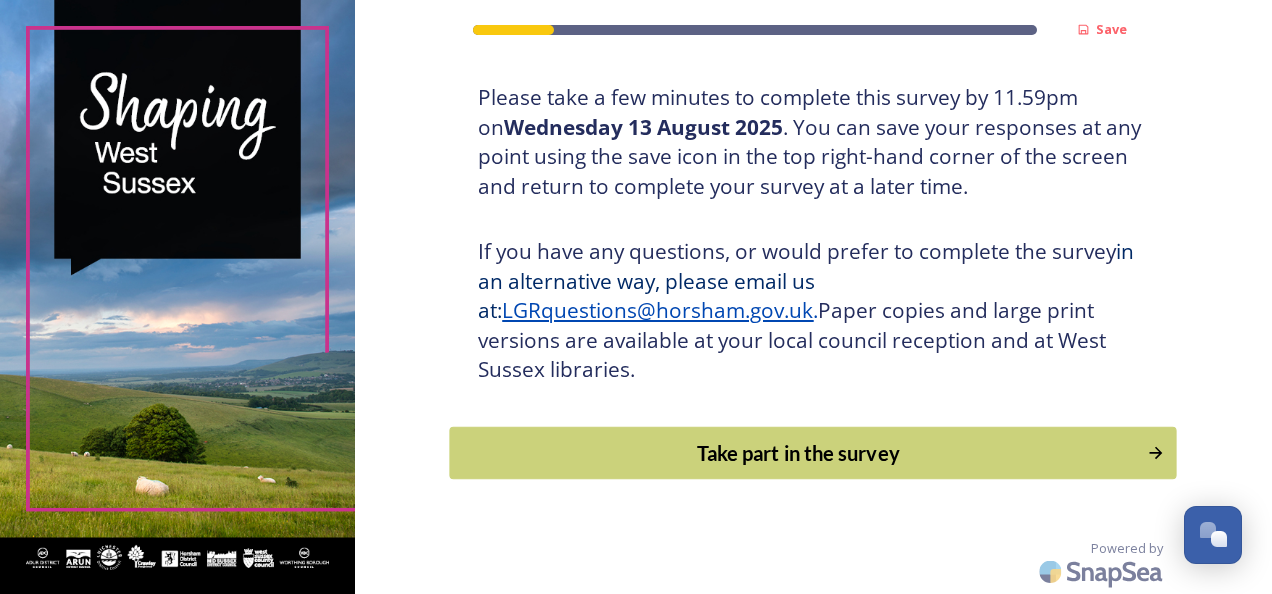 click on "Take part in the survey" at bounding box center (799, 453) 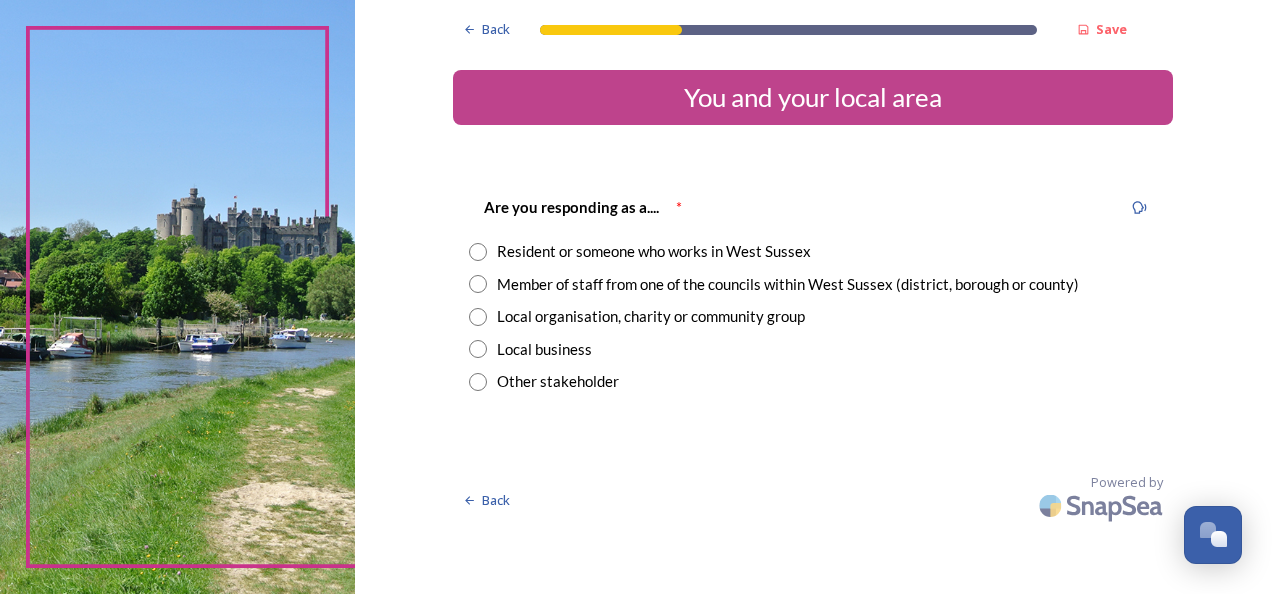 click at bounding box center (478, 252) 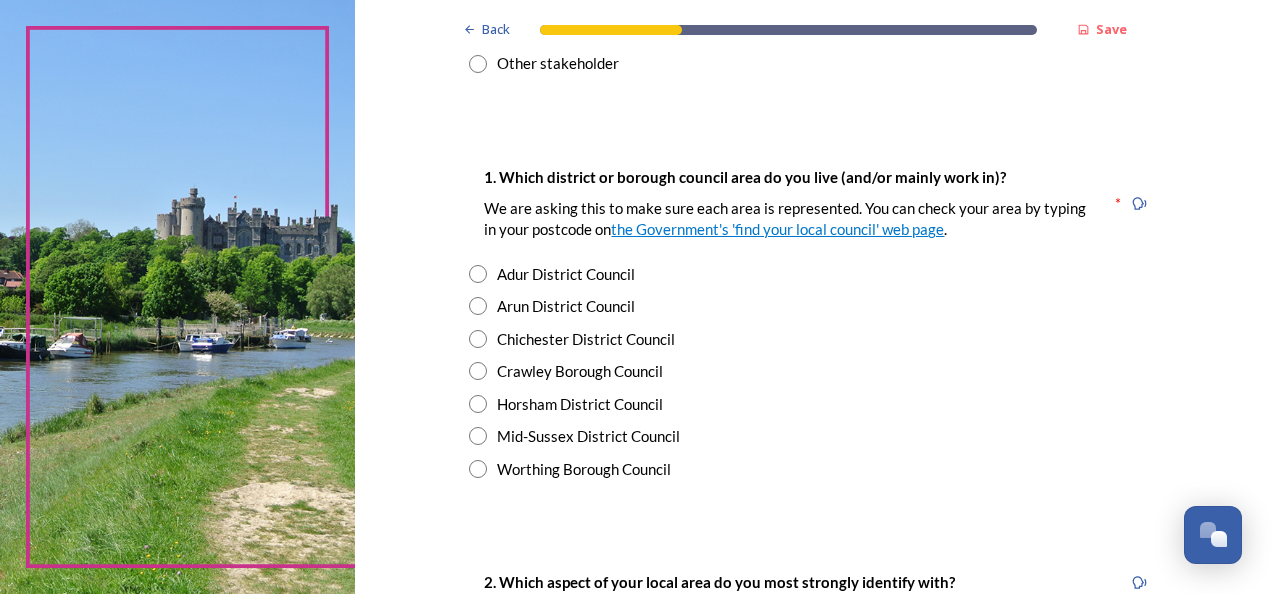 scroll, scrollTop: 500, scrollLeft: 0, axis: vertical 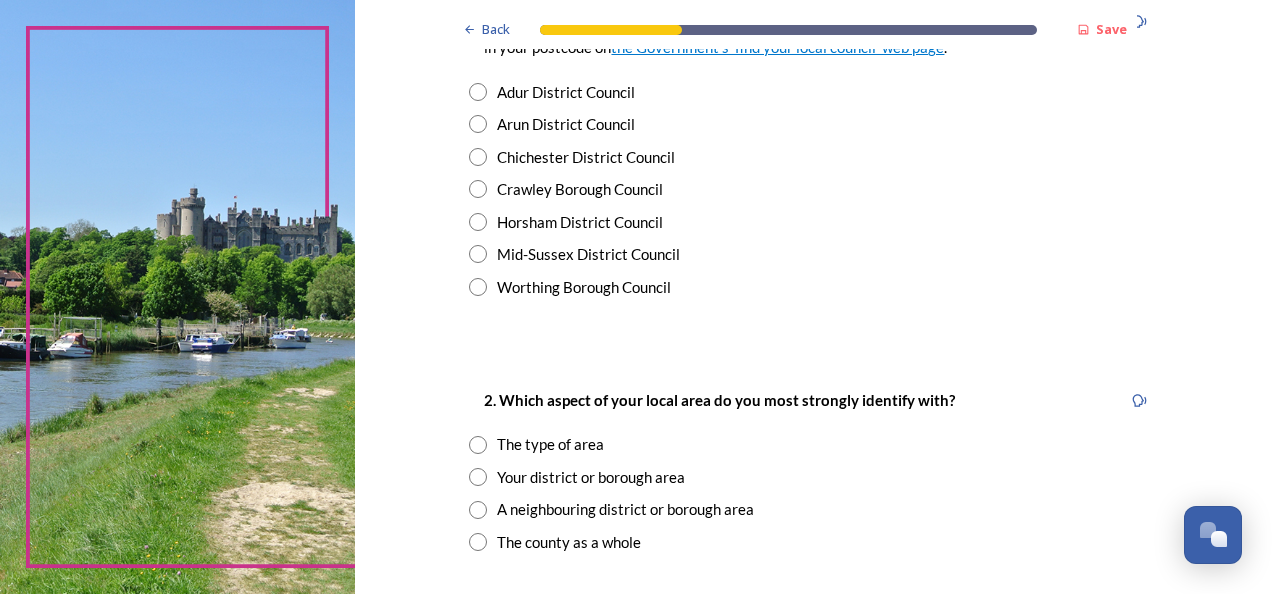 click at bounding box center (478, 254) 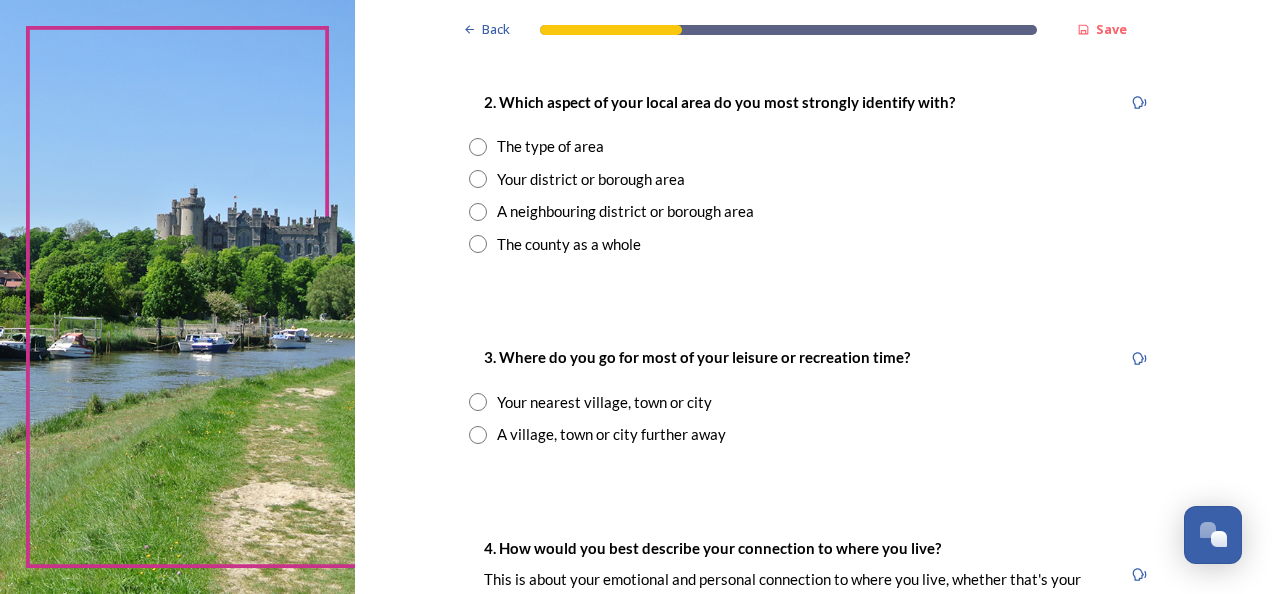 scroll, scrollTop: 800, scrollLeft: 0, axis: vertical 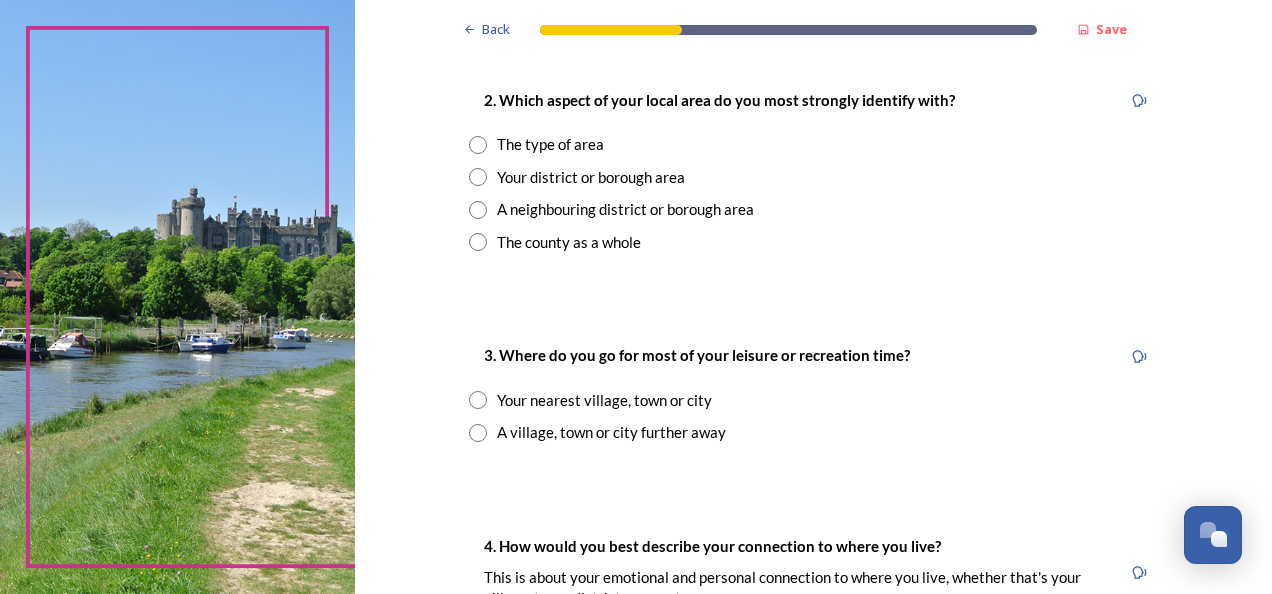 click at bounding box center (478, 145) 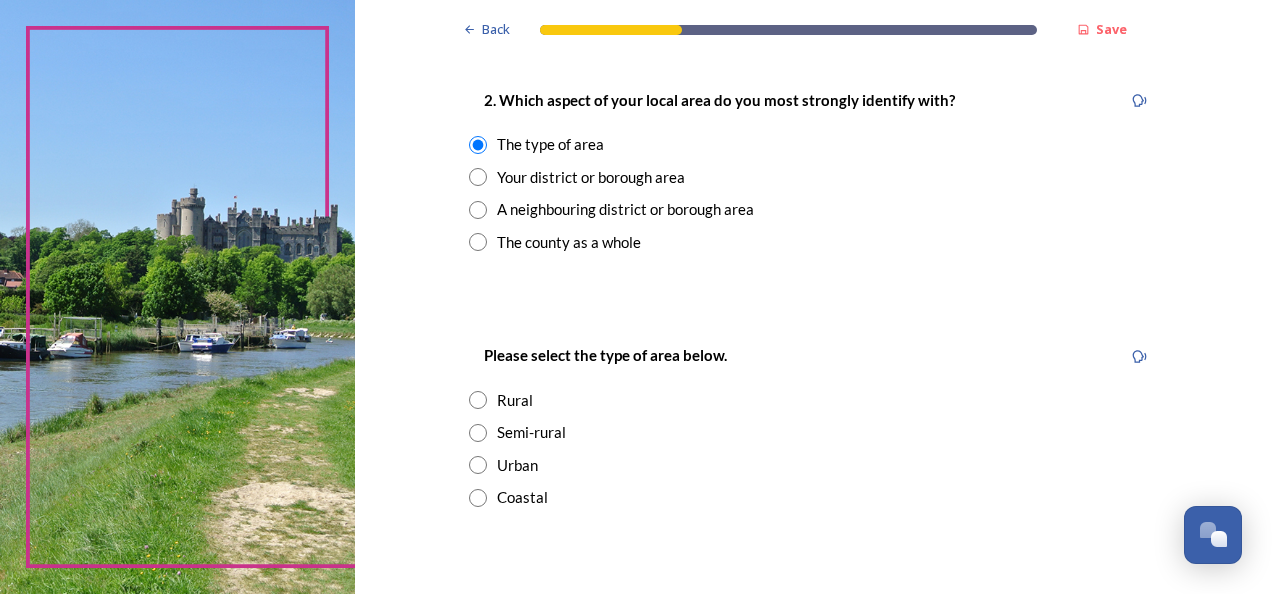 click at bounding box center [478, 177] 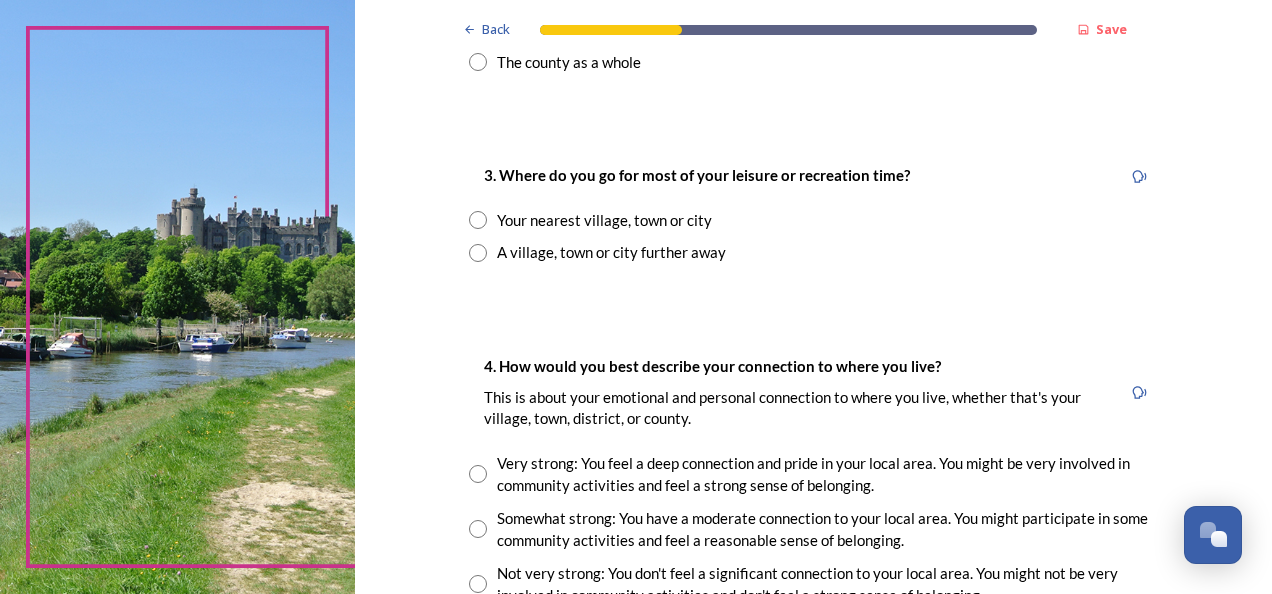 scroll, scrollTop: 1000, scrollLeft: 0, axis: vertical 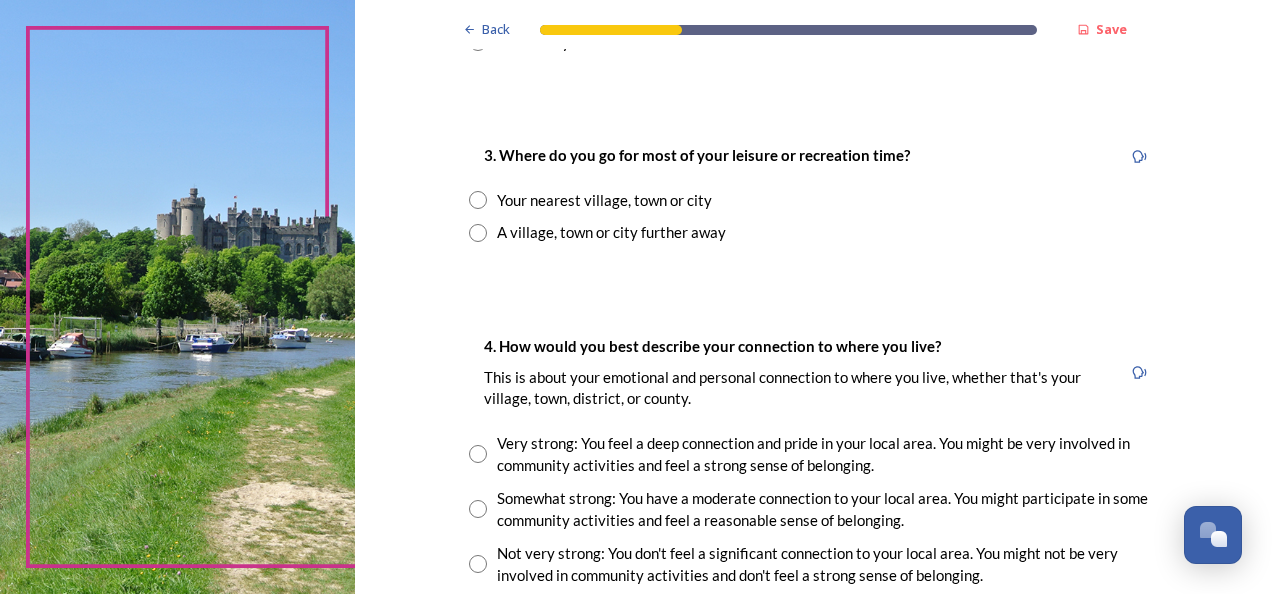 click at bounding box center [478, 200] 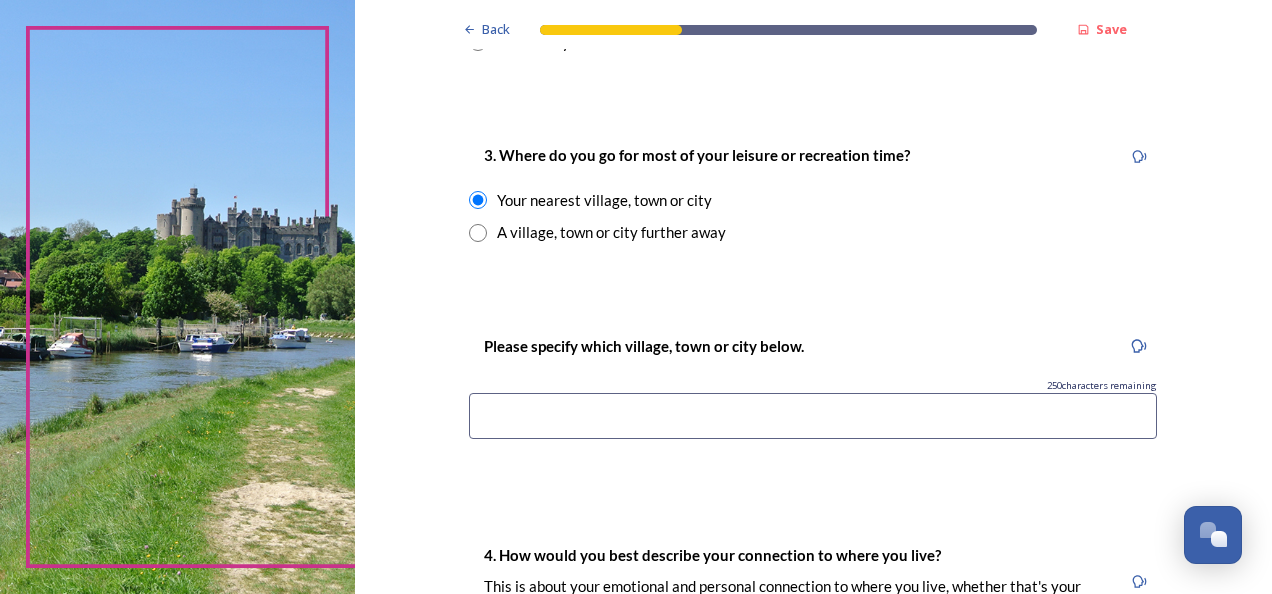 click at bounding box center [813, 416] 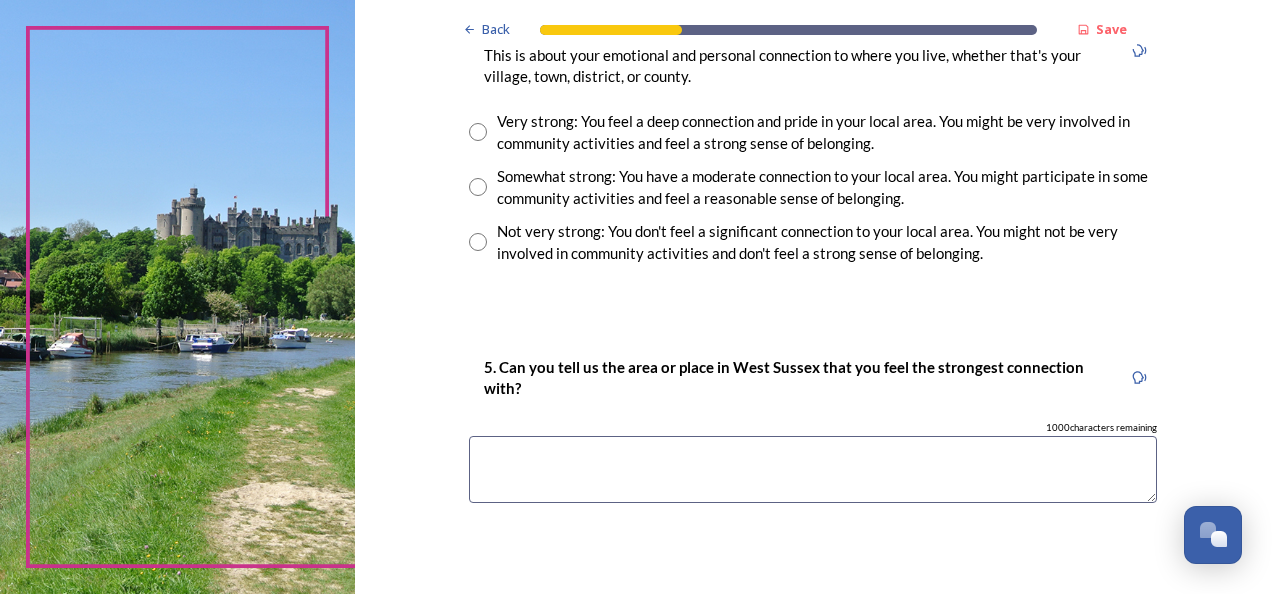 scroll, scrollTop: 1500, scrollLeft: 0, axis: vertical 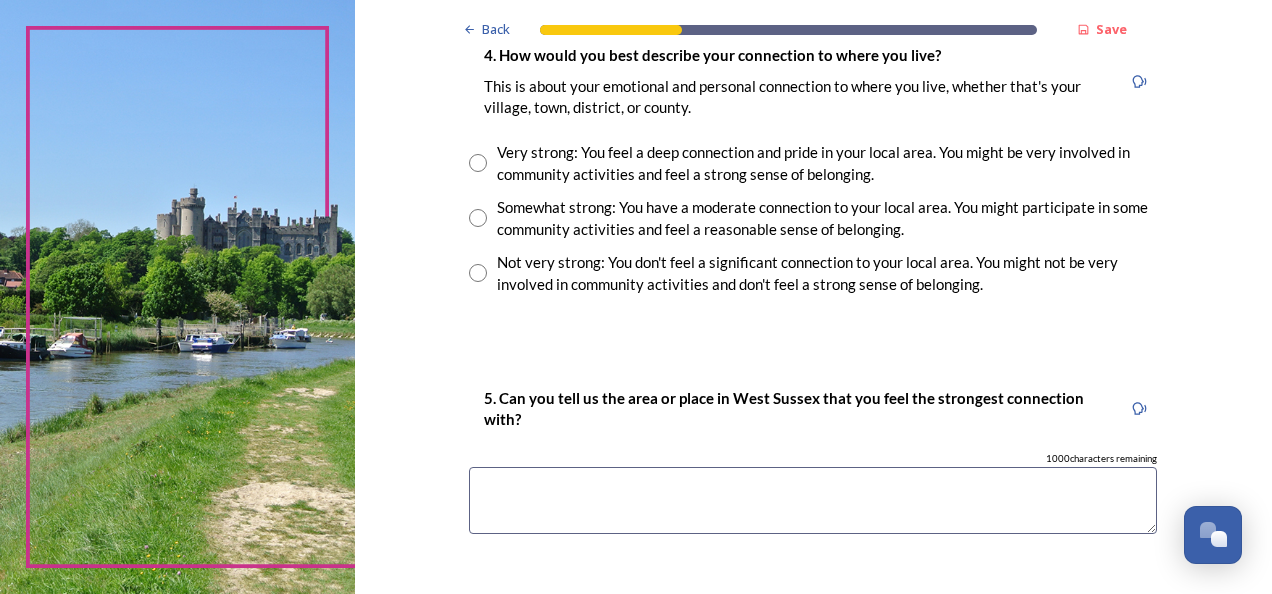 type on "[CITY] [CITY]" 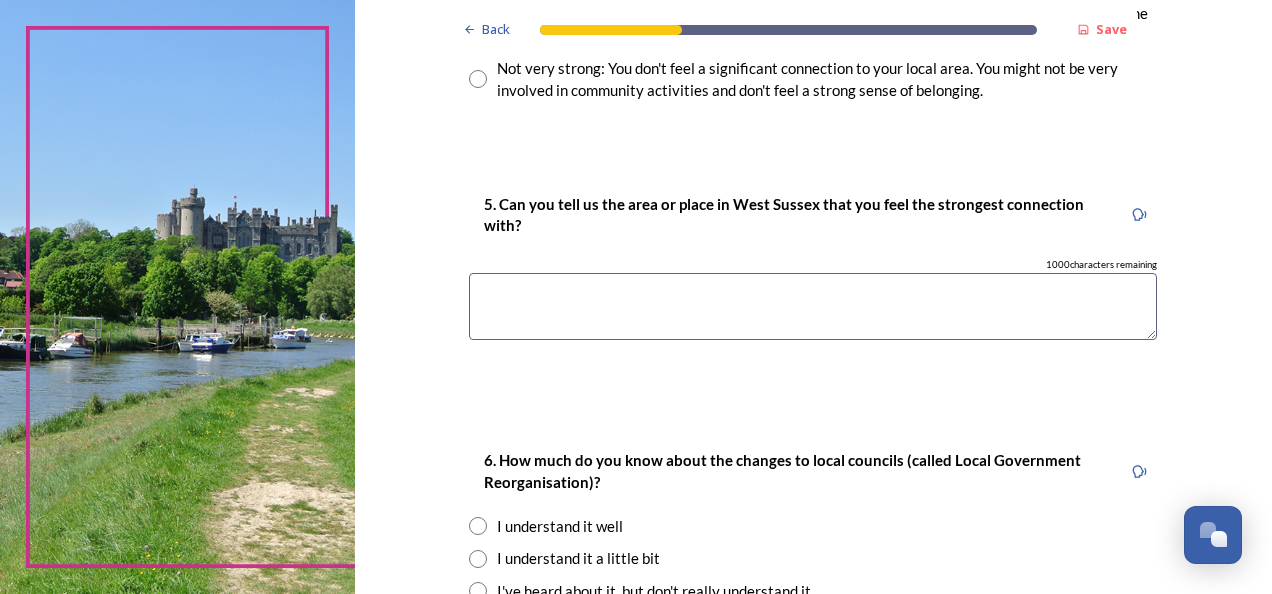 scroll, scrollTop: 1700, scrollLeft: 0, axis: vertical 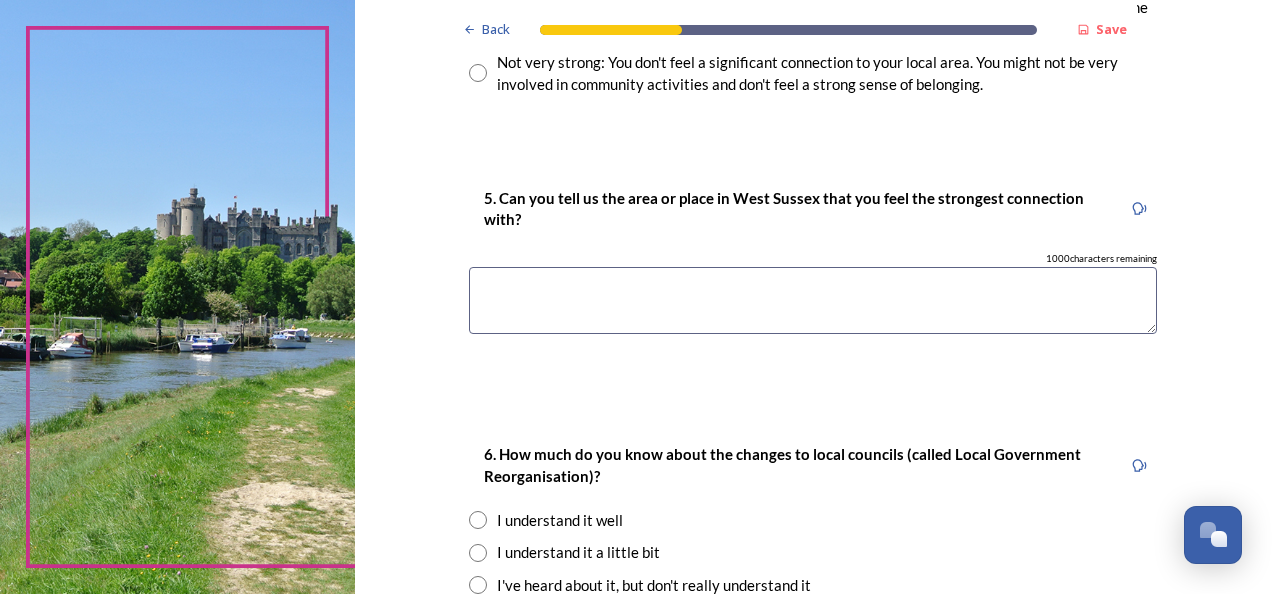 click at bounding box center [813, 300] 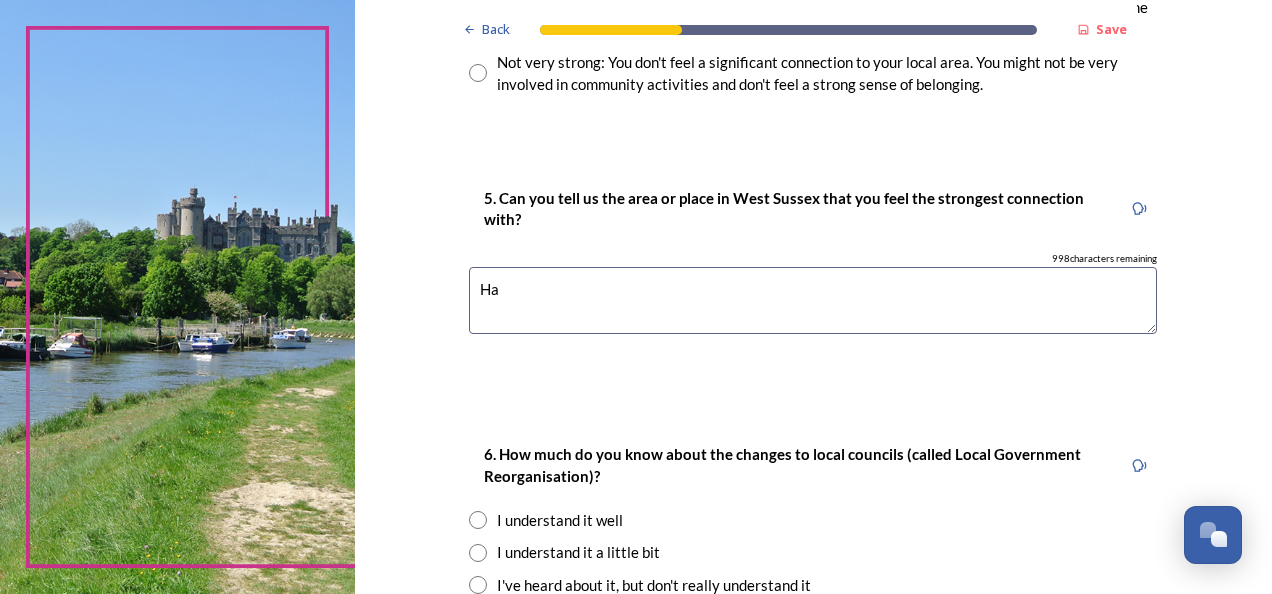 type on "H" 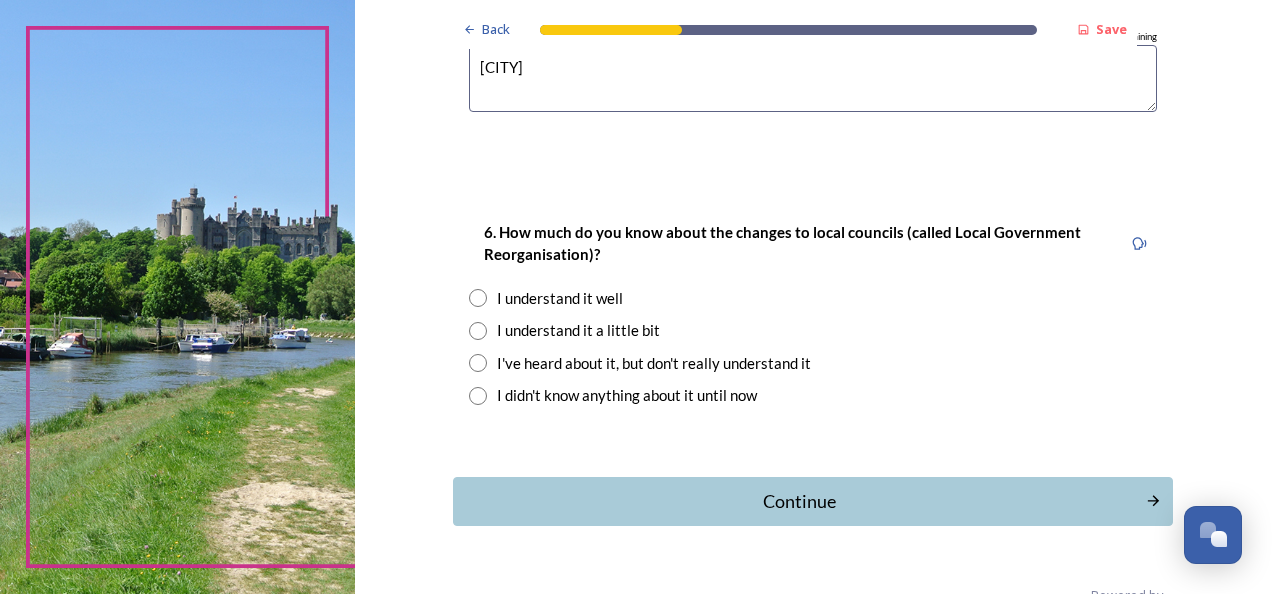 scroll, scrollTop: 1968, scrollLeft: 0, axis: vertical 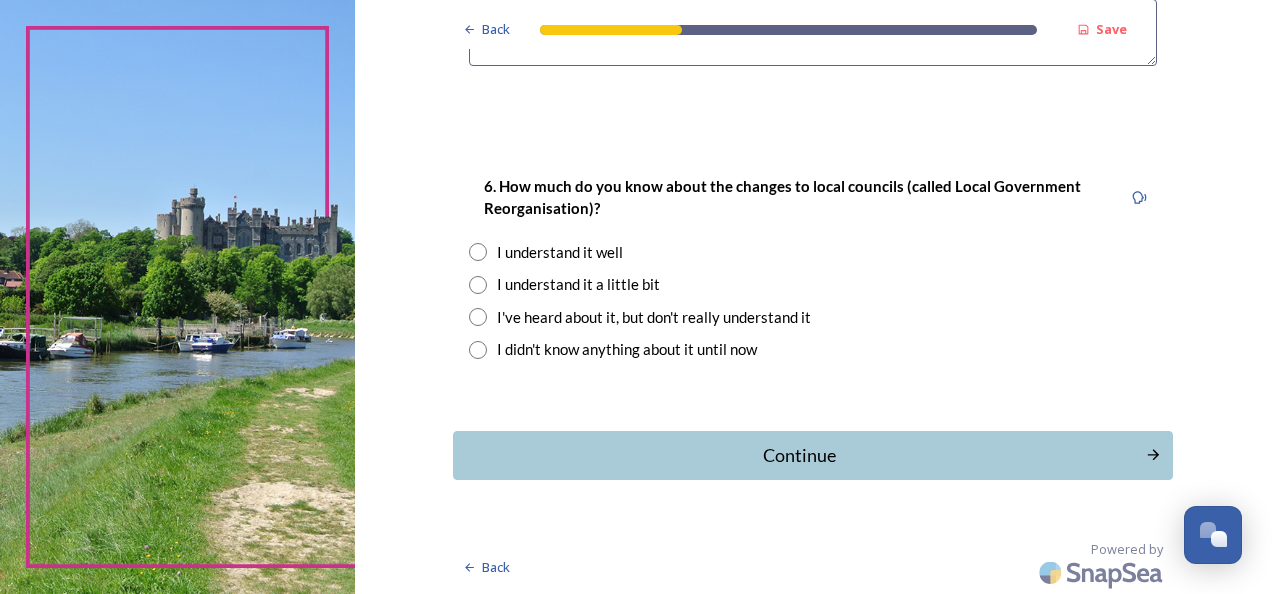 type on "[CITY]" 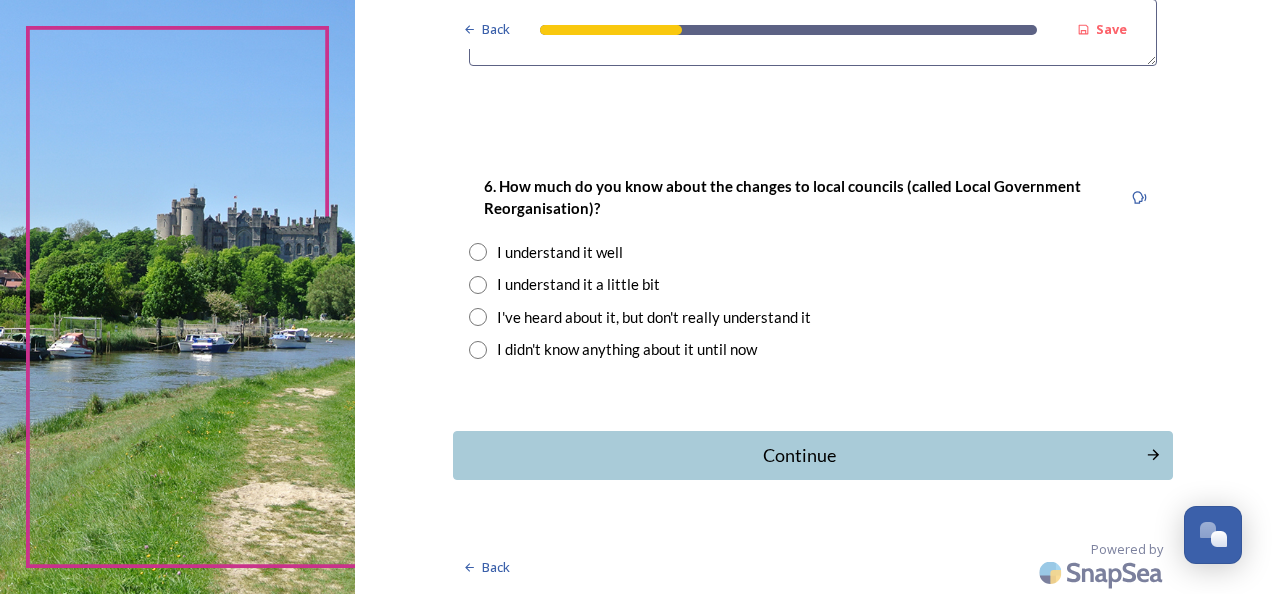 radio on "true" 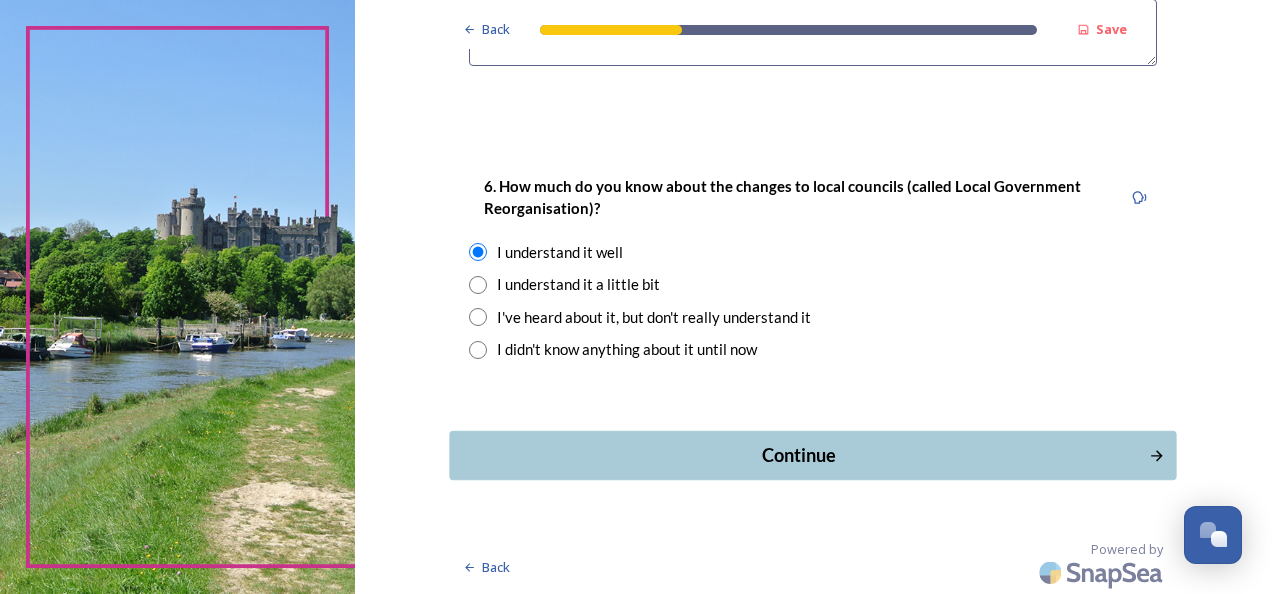 click on "Continue" at bounding box center (799, 455) 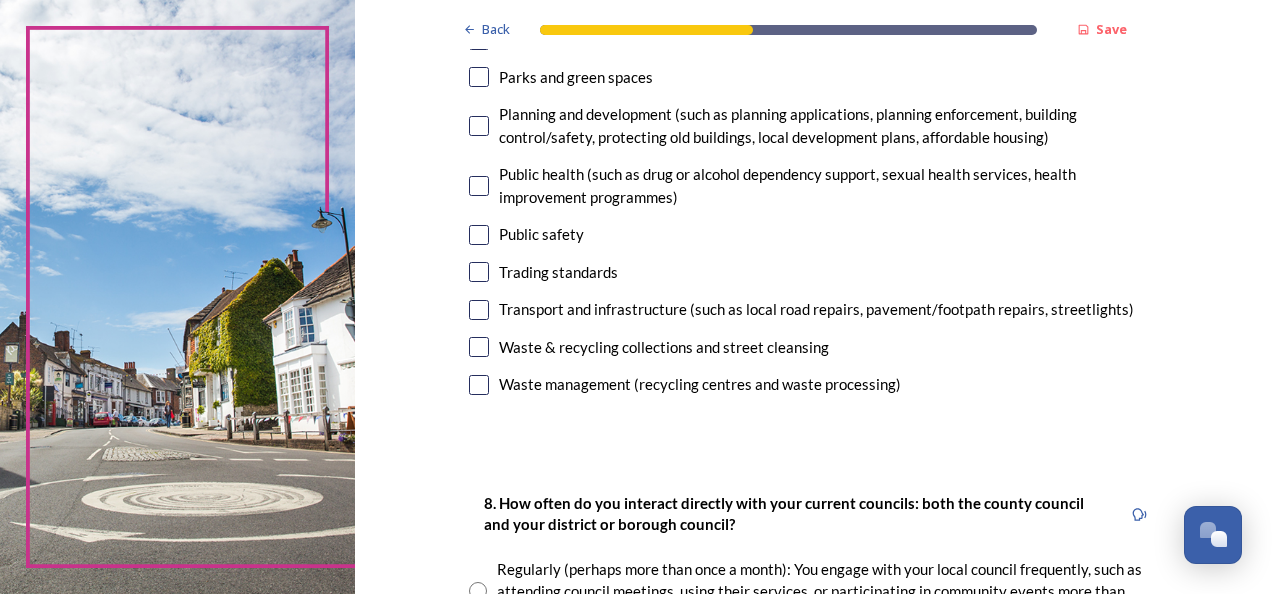 scroll, scrollTop: 600, scrollLeft: 0, axis: vertical 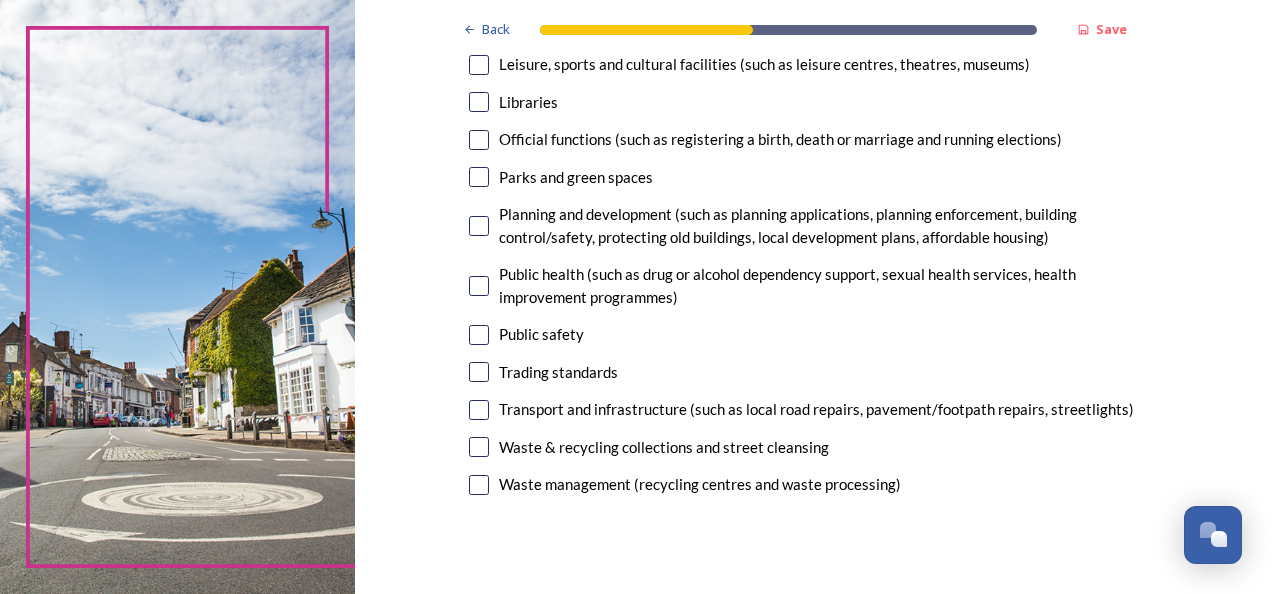 click at bounding box center (479, 447) 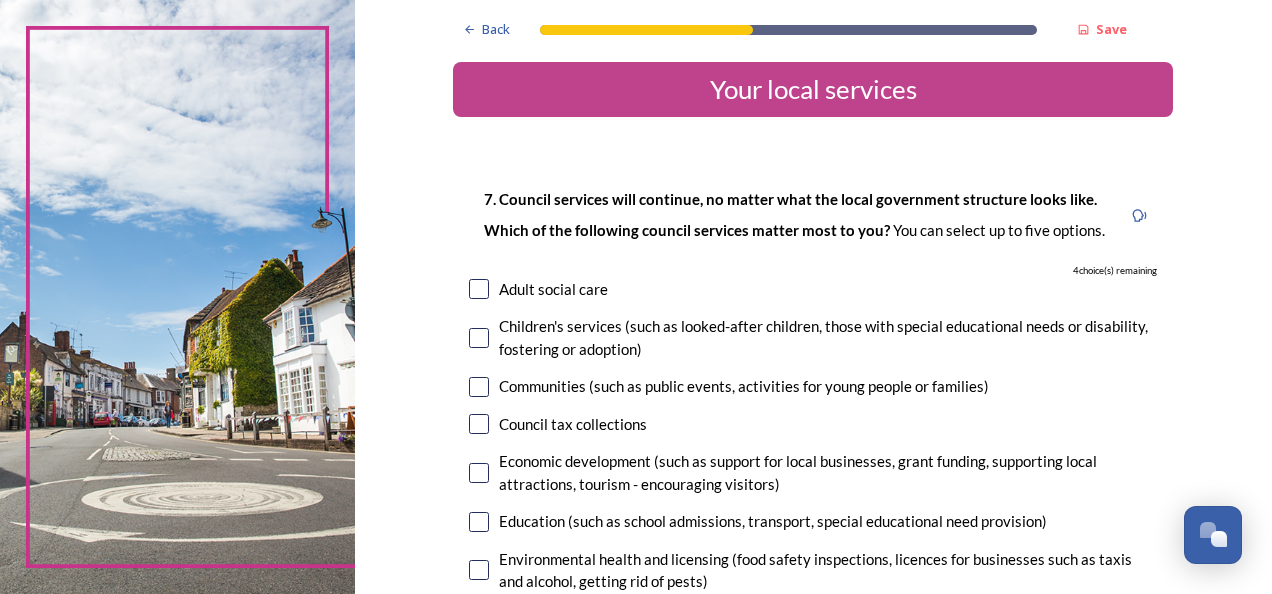 scroll, scrollTop: 0, scrollLeft: 0, axis: both 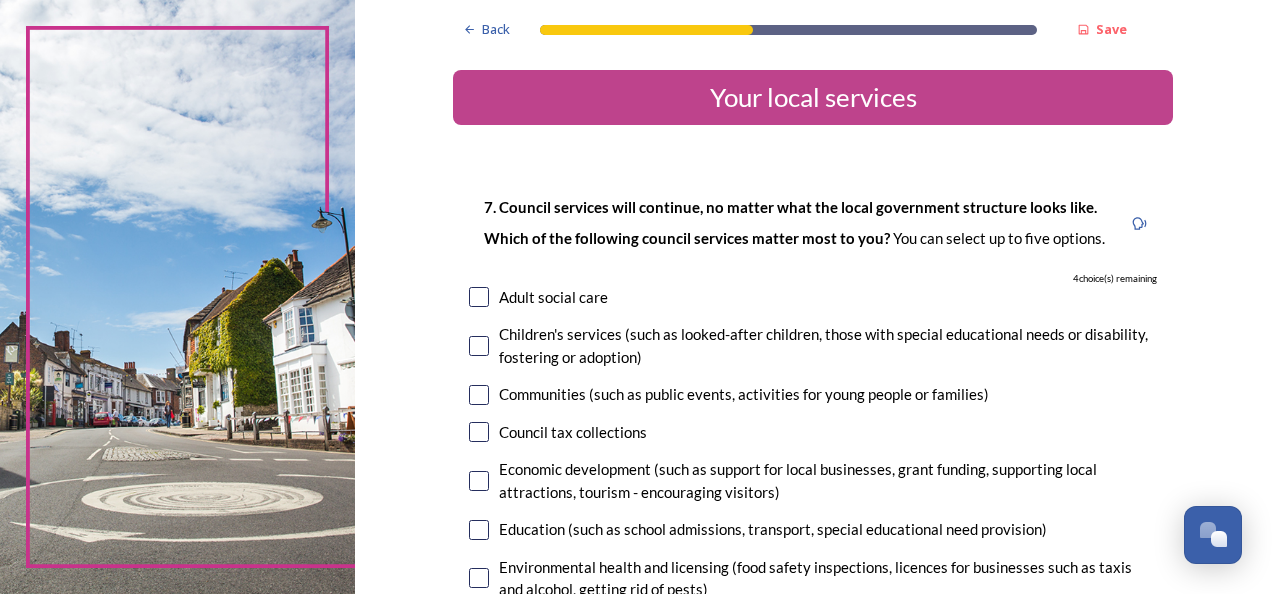 click at bounding box center [479, 297] 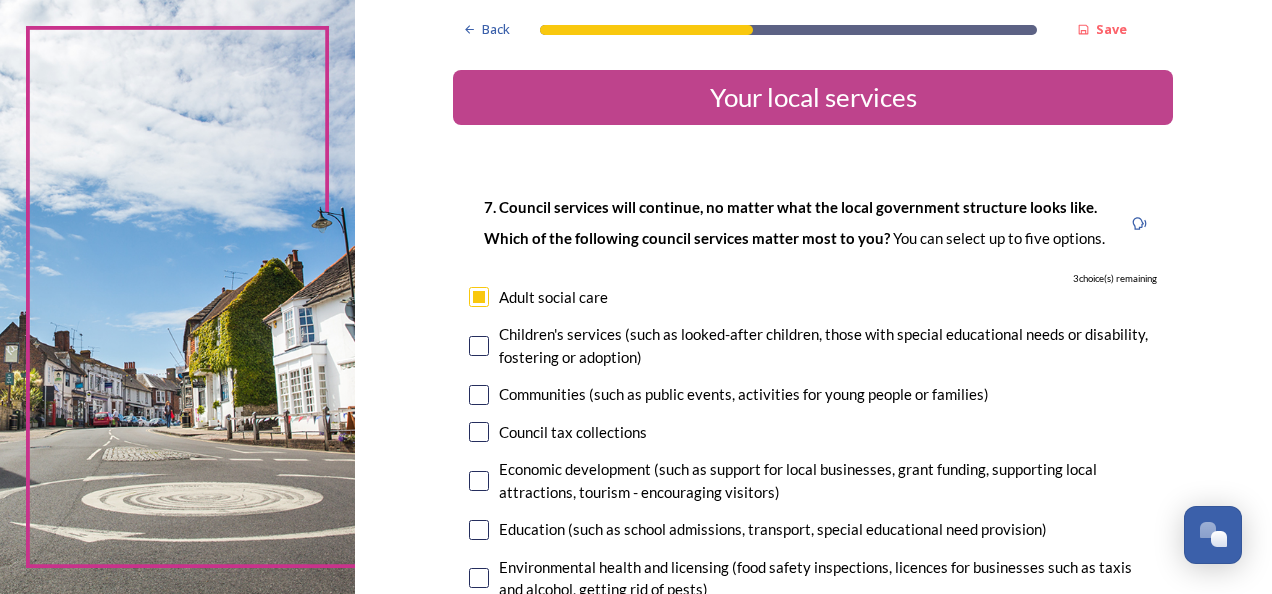 click at bounding box center (479, 346) 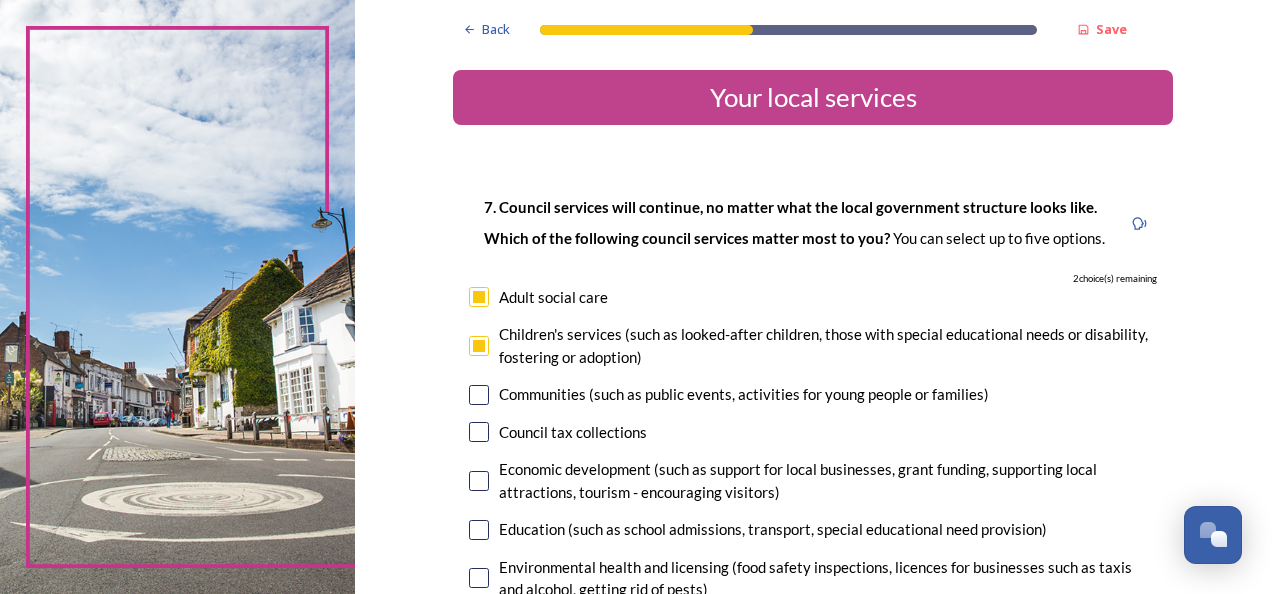 click at bounding box center (479, 395) 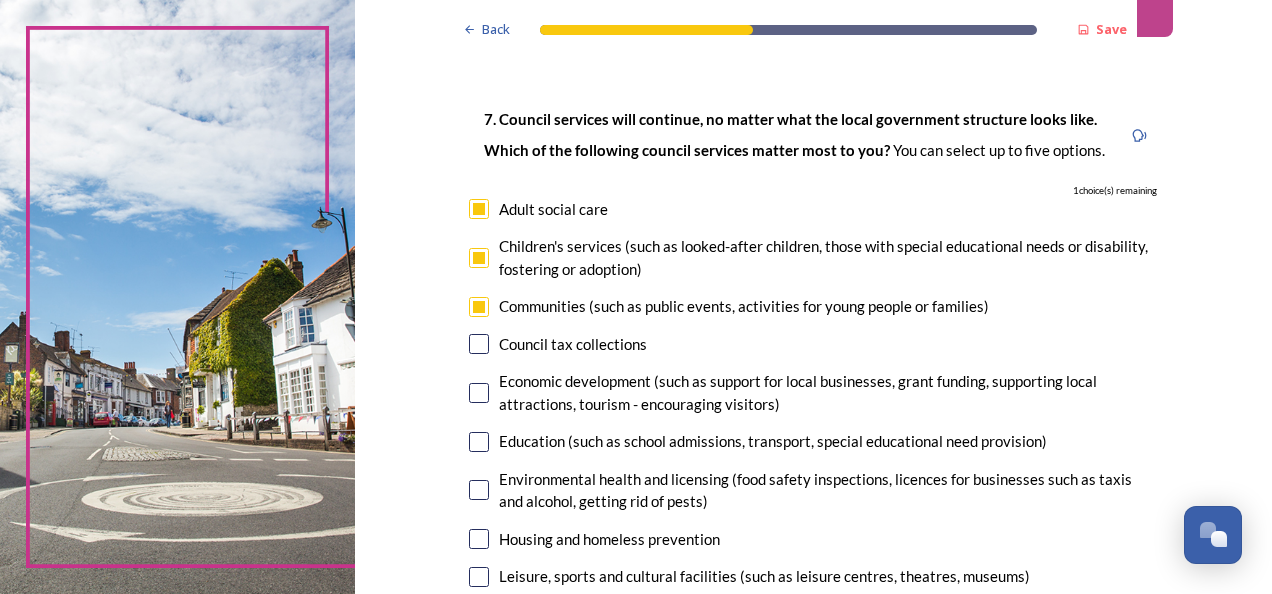 scroll, scrollTop: 200, scrollLeft: 0, axis: vertical 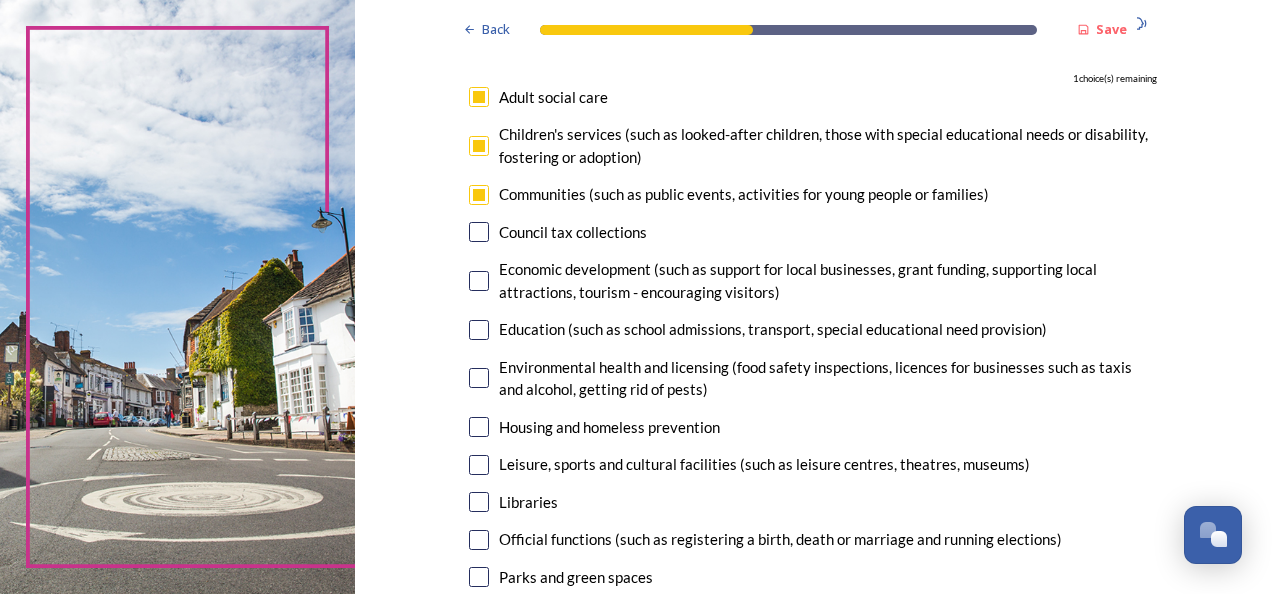 click at bounding box center (479, 330) 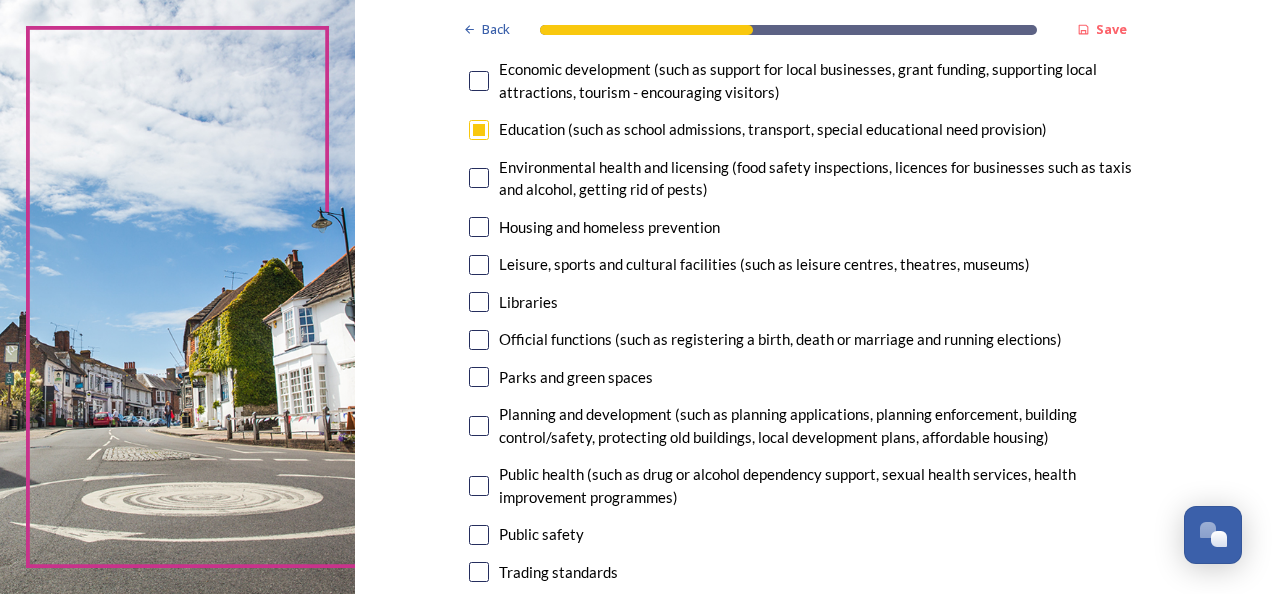 scroll, scrollTop: 500, scrollLeft: 0, axis: vertical 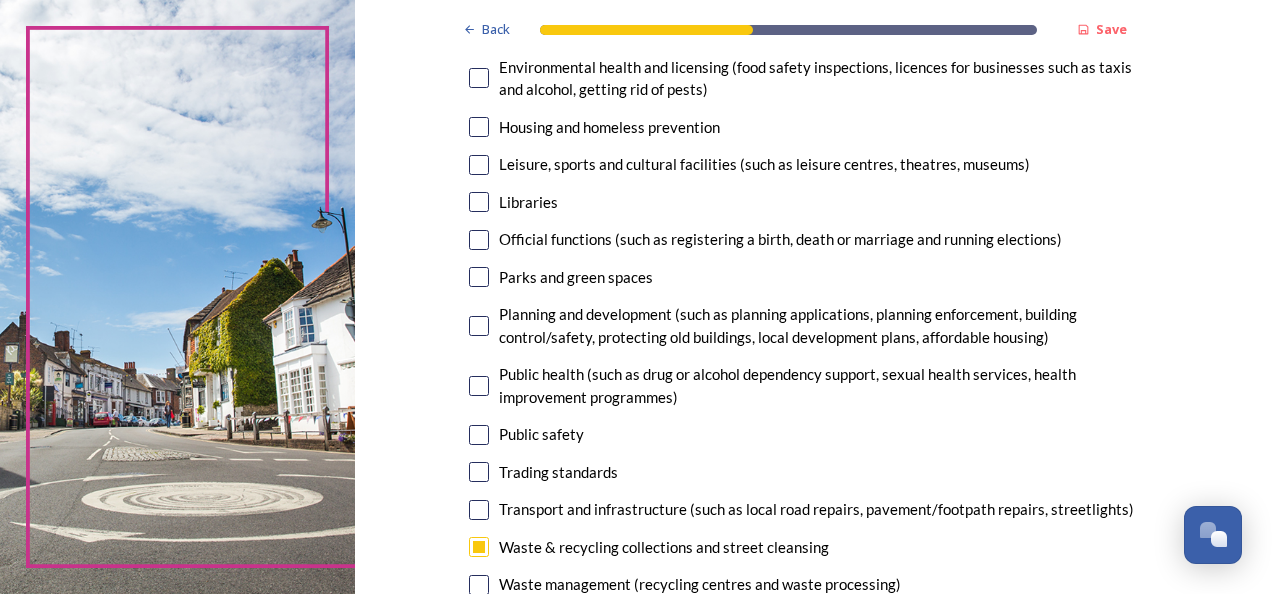 click at bounding box center (479, 165) 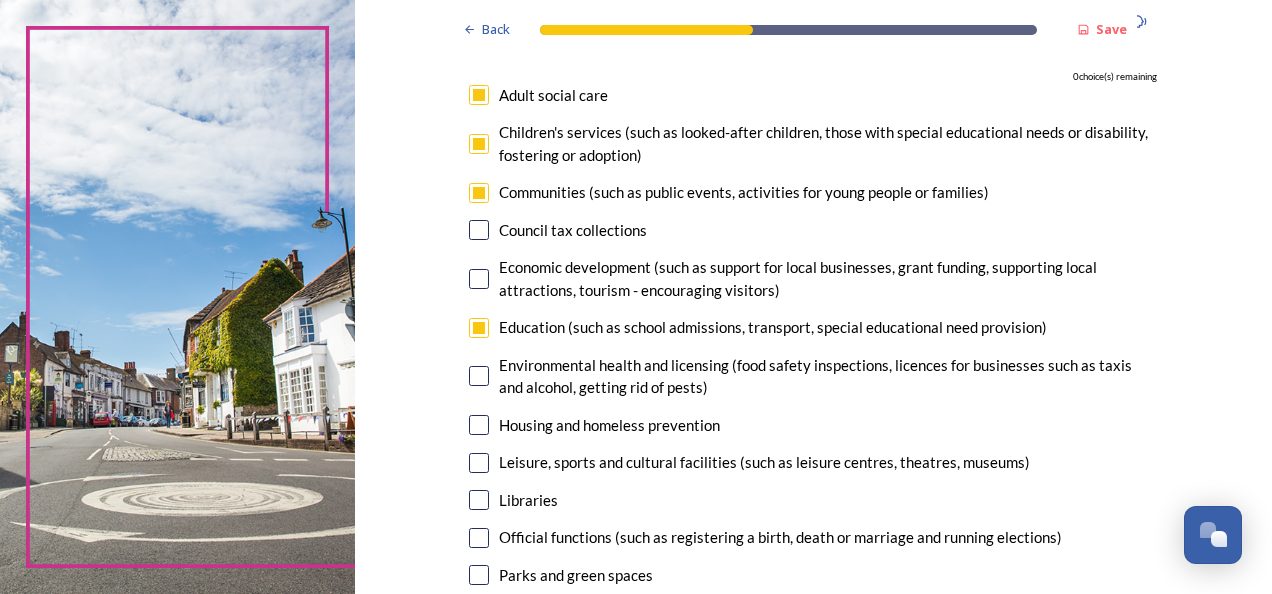 scroll, scrollTop: 200, scrollLeft: 0, axis: vertical 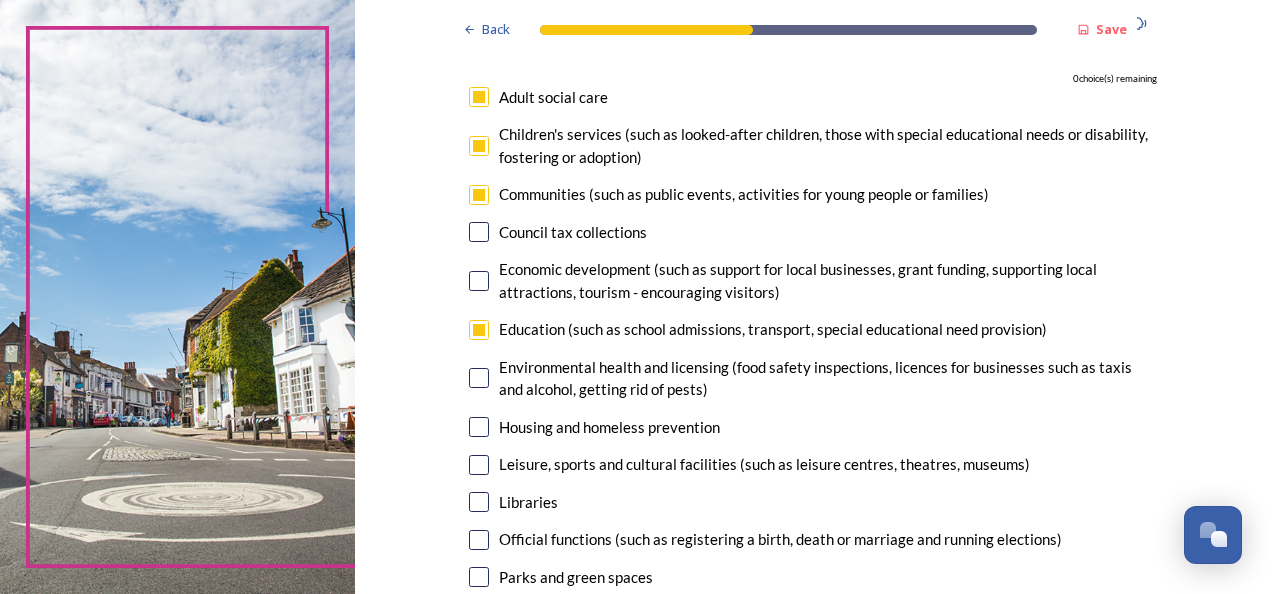 click at bounding box center [479, 330] 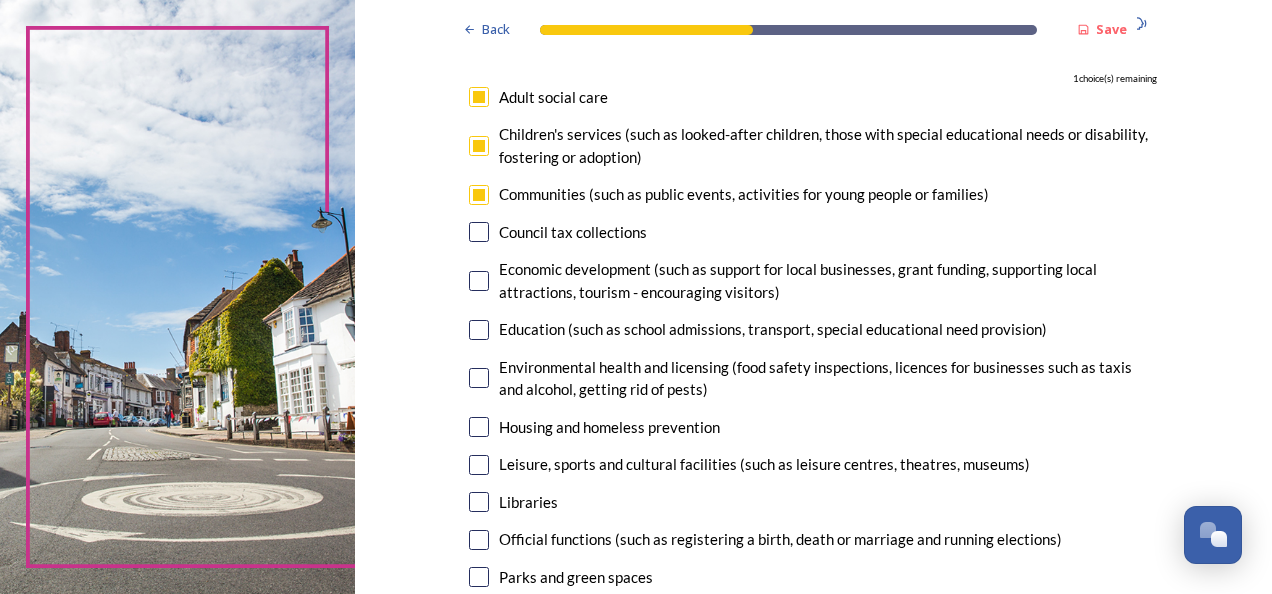 click at bounding box center (479, 330) 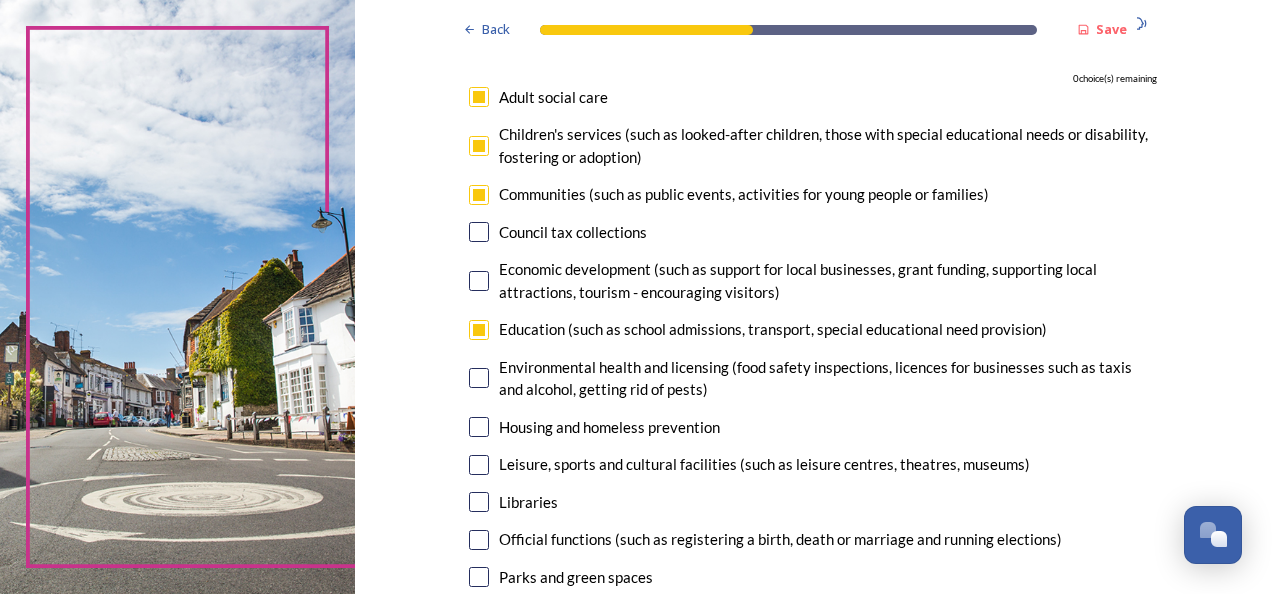 click at bounding box center [479, 97] 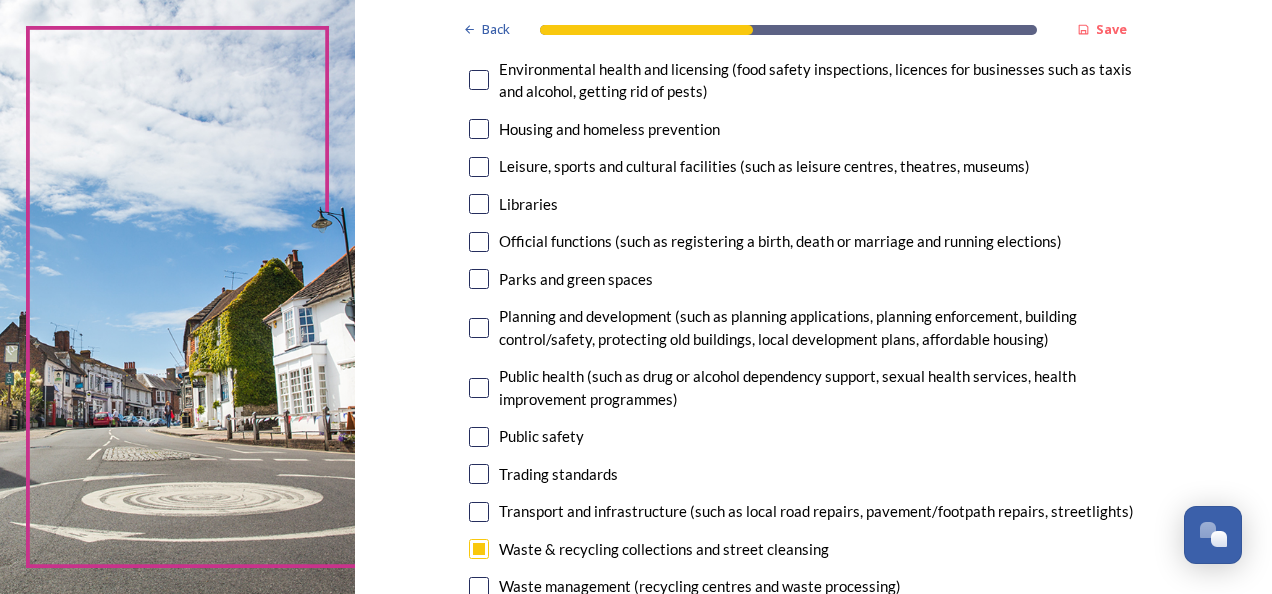 scroll, scrollTop: 400, scrollLeft: 0, axis: vertical 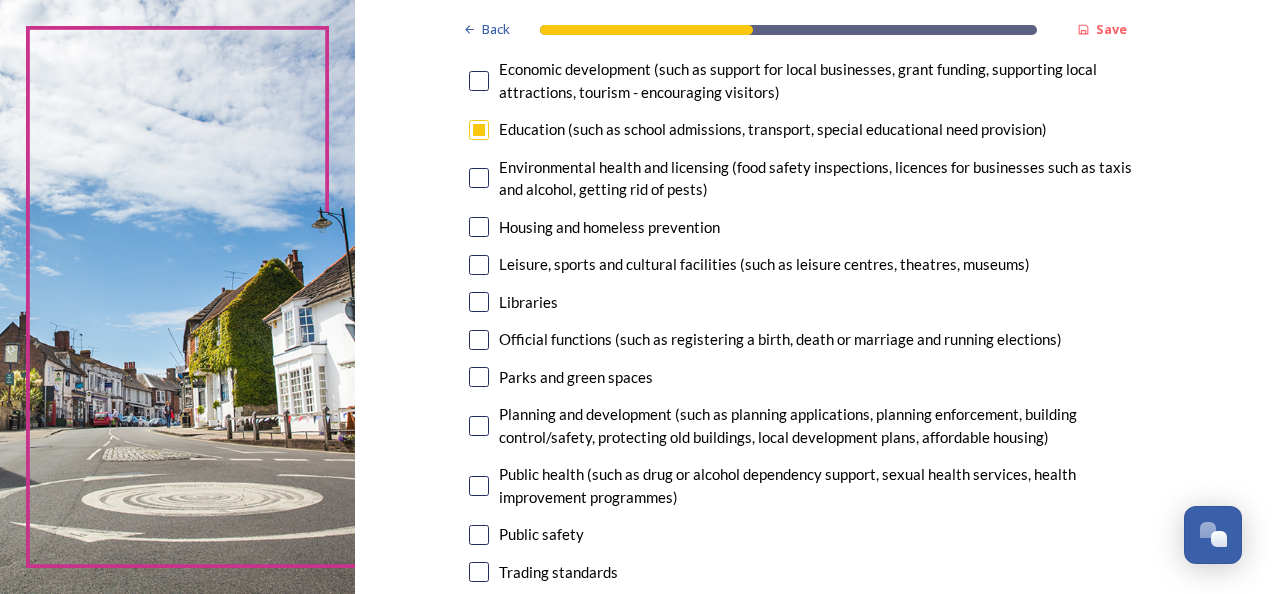 click at bounding box center (479, 265) 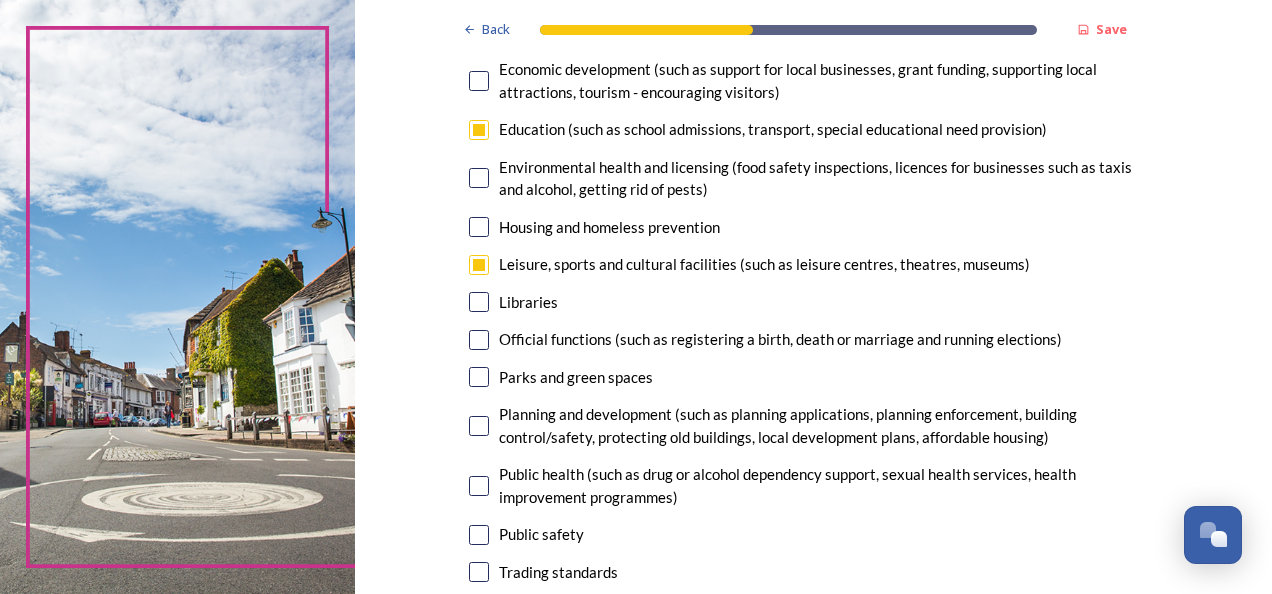 scroll, scrollTop: 700, scrollLeft: 0, axis: vertical 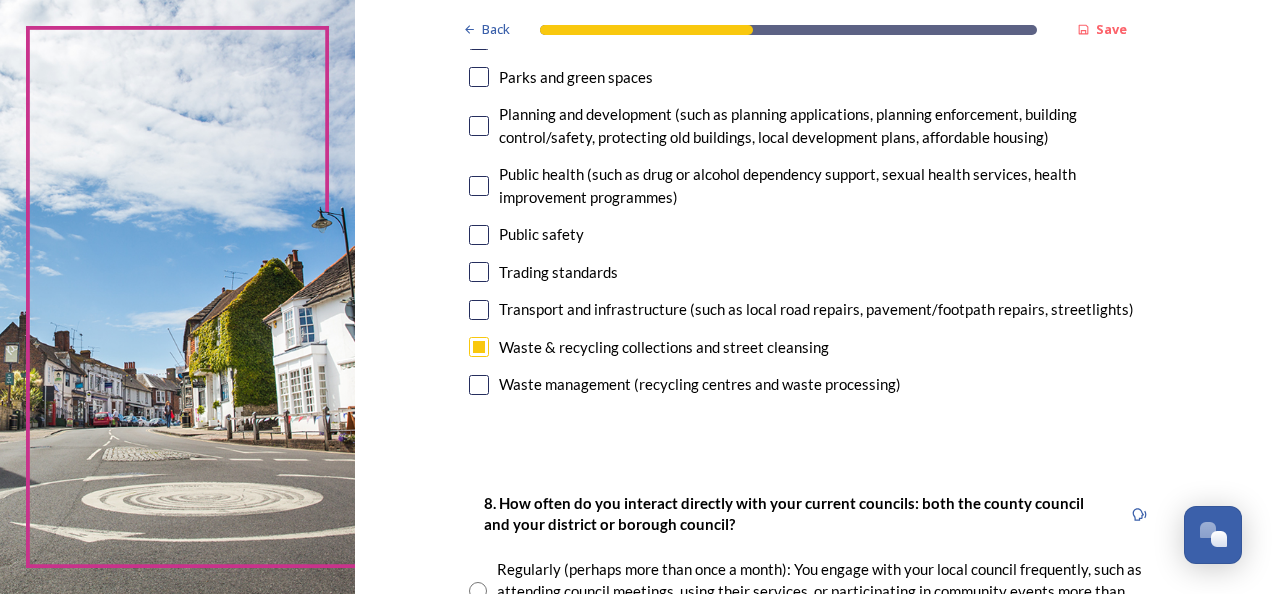 click at bounding box center [479, 347] 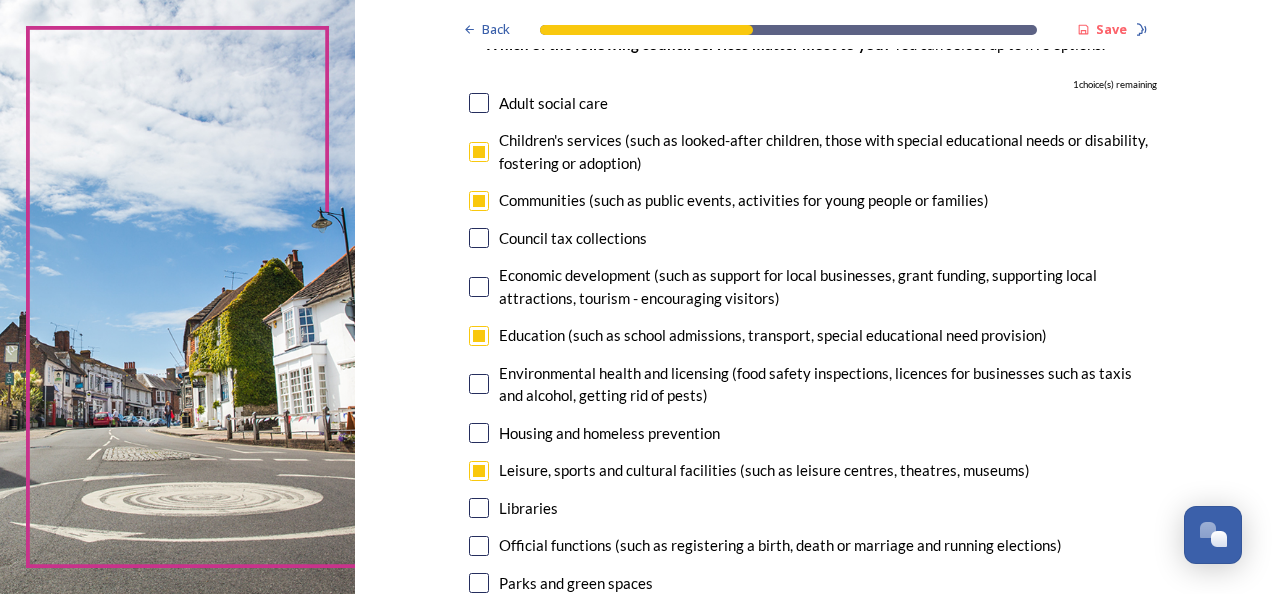 scroll, scrollTop: 200, scrollLeft: 0, axis: vertical 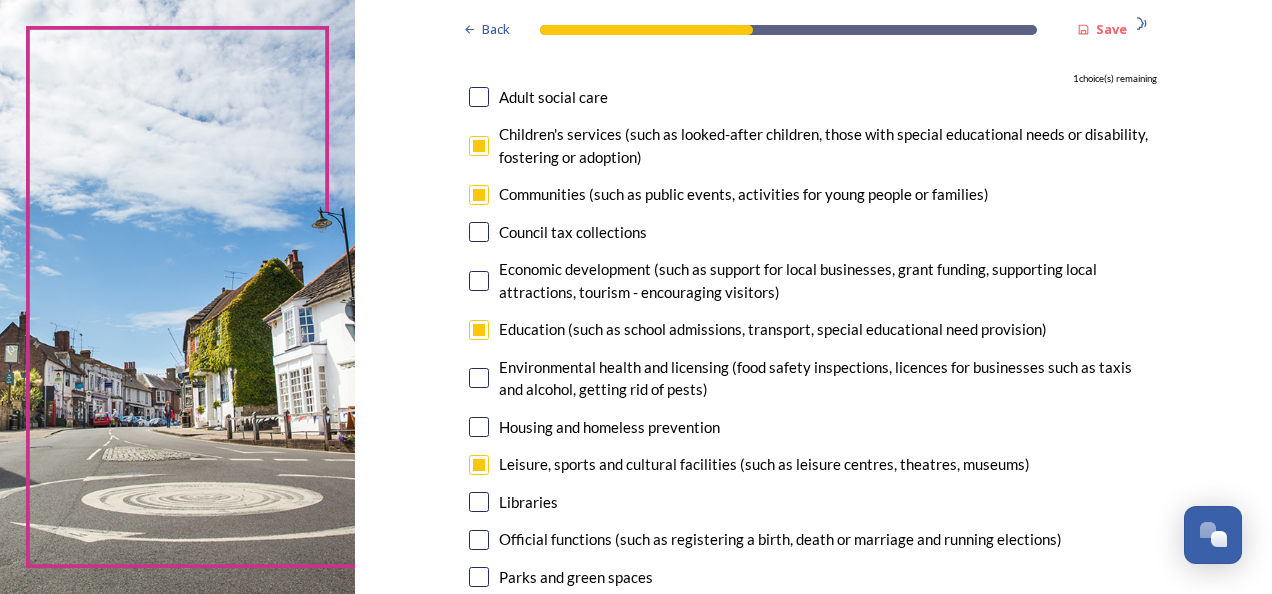 click at bounding box center (479, 97) 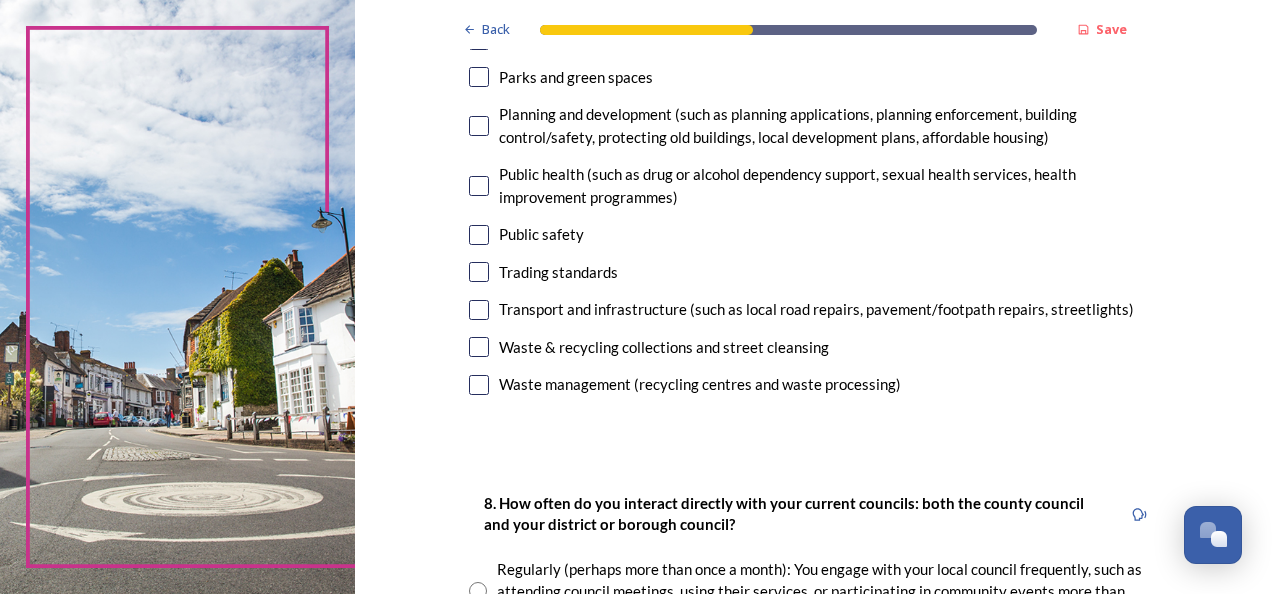 scroll, scrollTop: 1000, scrollLeft: 0, axis: vertical 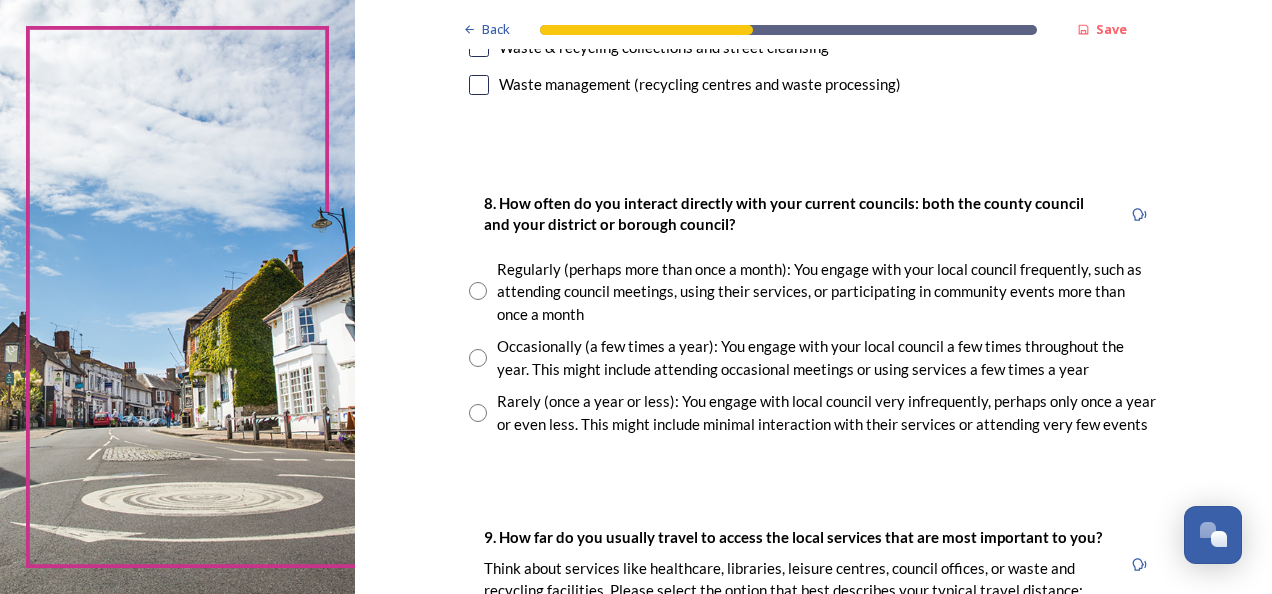 click at bounding box center (478, 358) 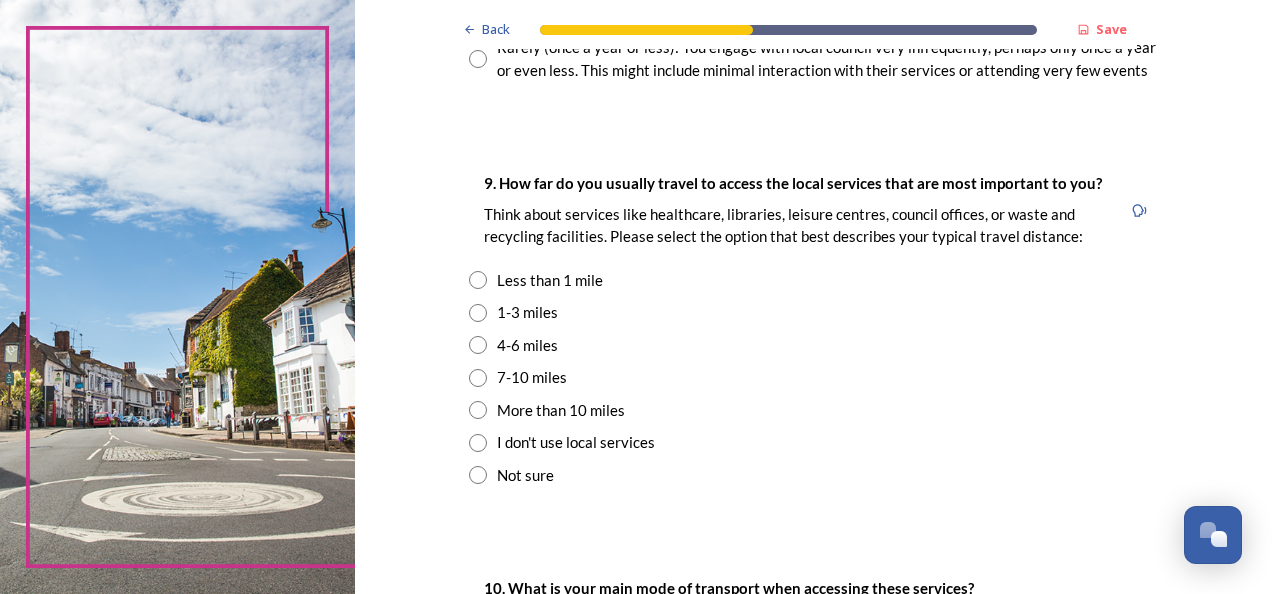 scroll, scrollTop: 1400, scrollLeft: 0, axis: vertical 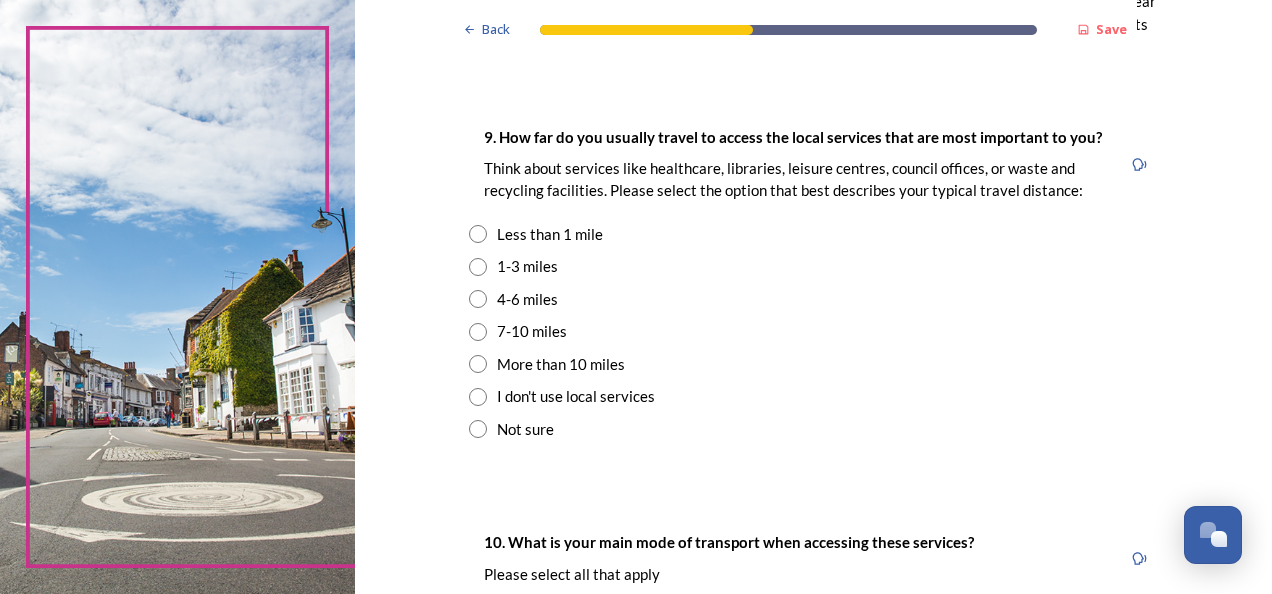 click at bounding box center (478, 299) 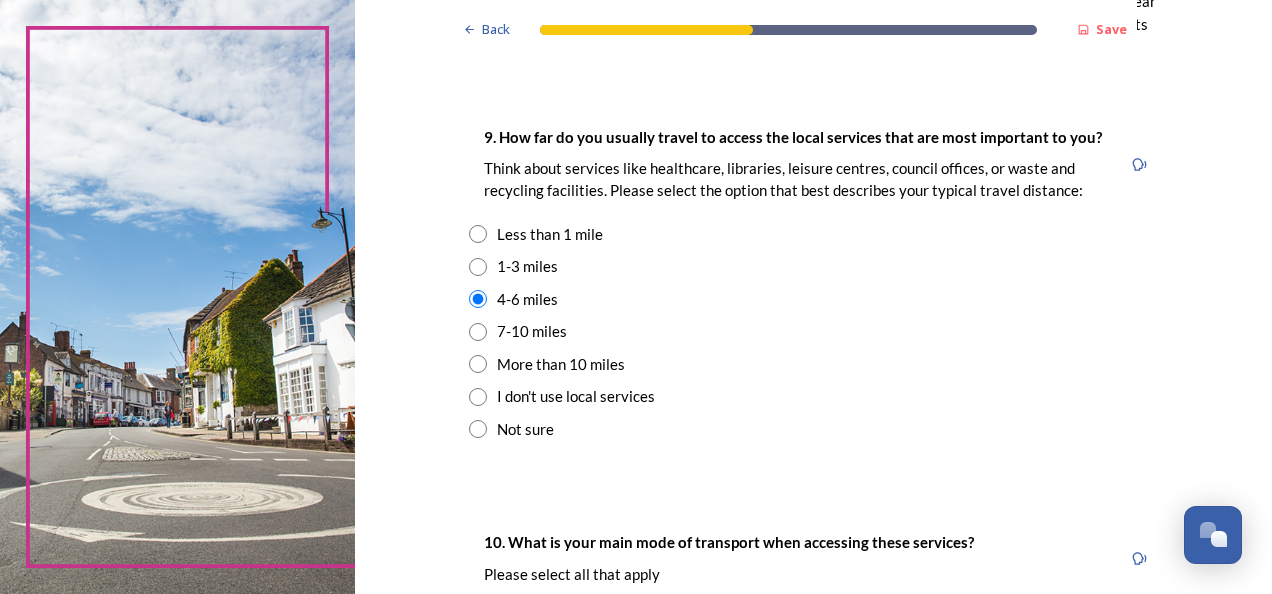 click at bounding box center [478, 332] 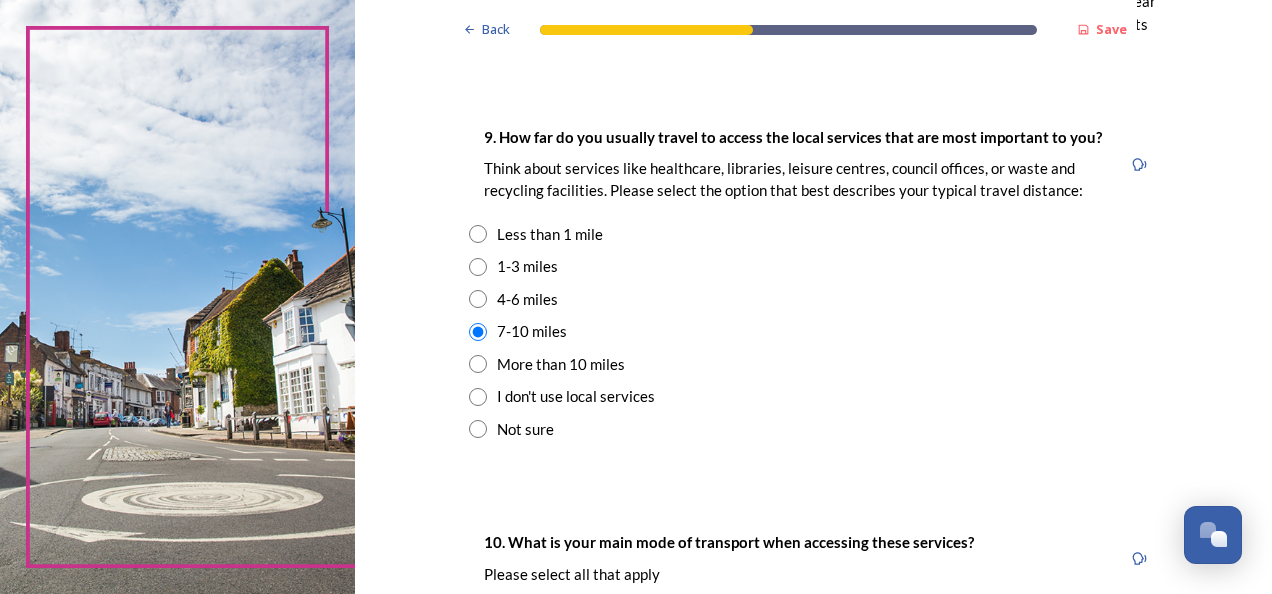 click at bounding box center [478, 299] 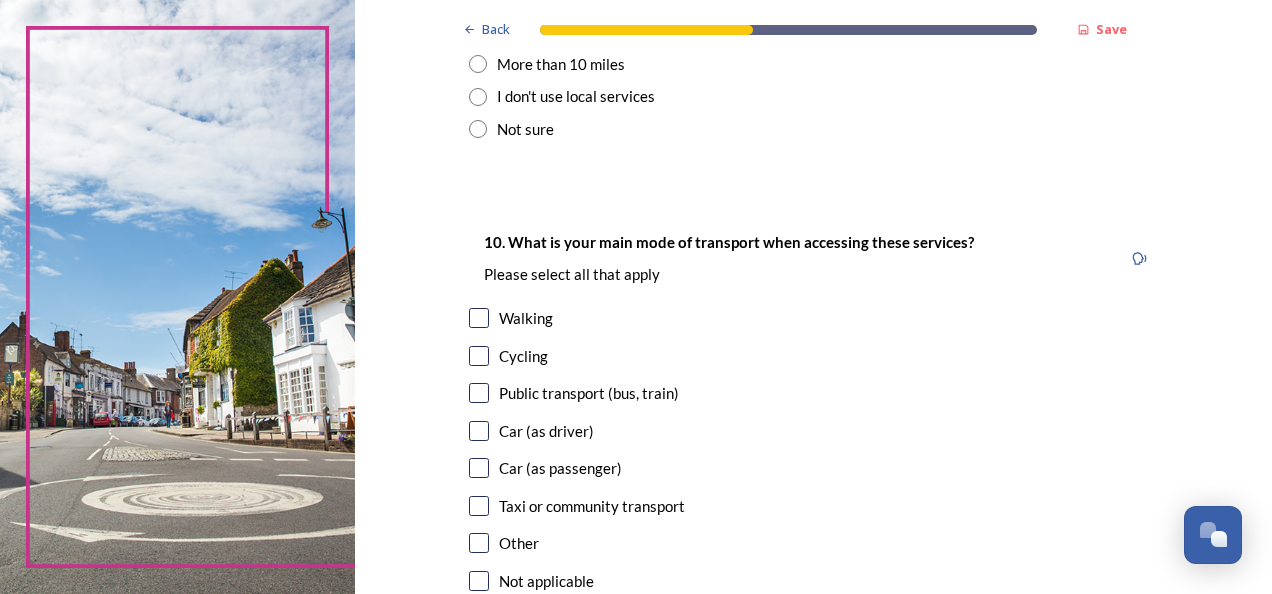 scroll, scrollTop: 1900, scrollLeft: 0, axis: vertical 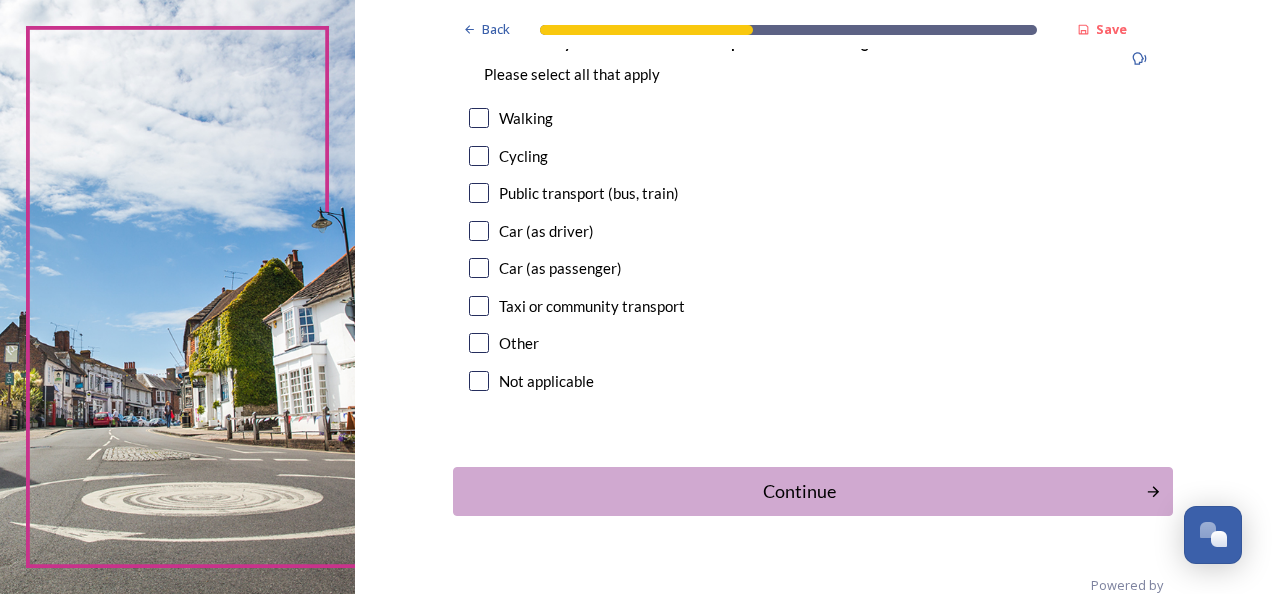 click at bounding box center [479, 231] 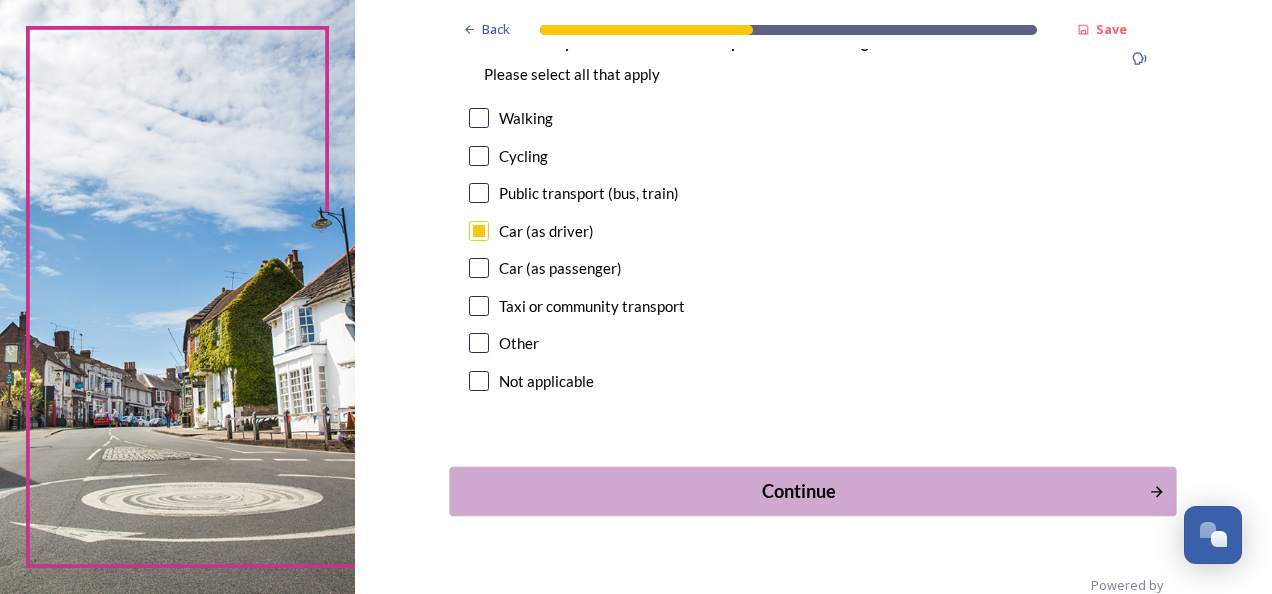 click on "Continue" at bounding box center [799, 491] 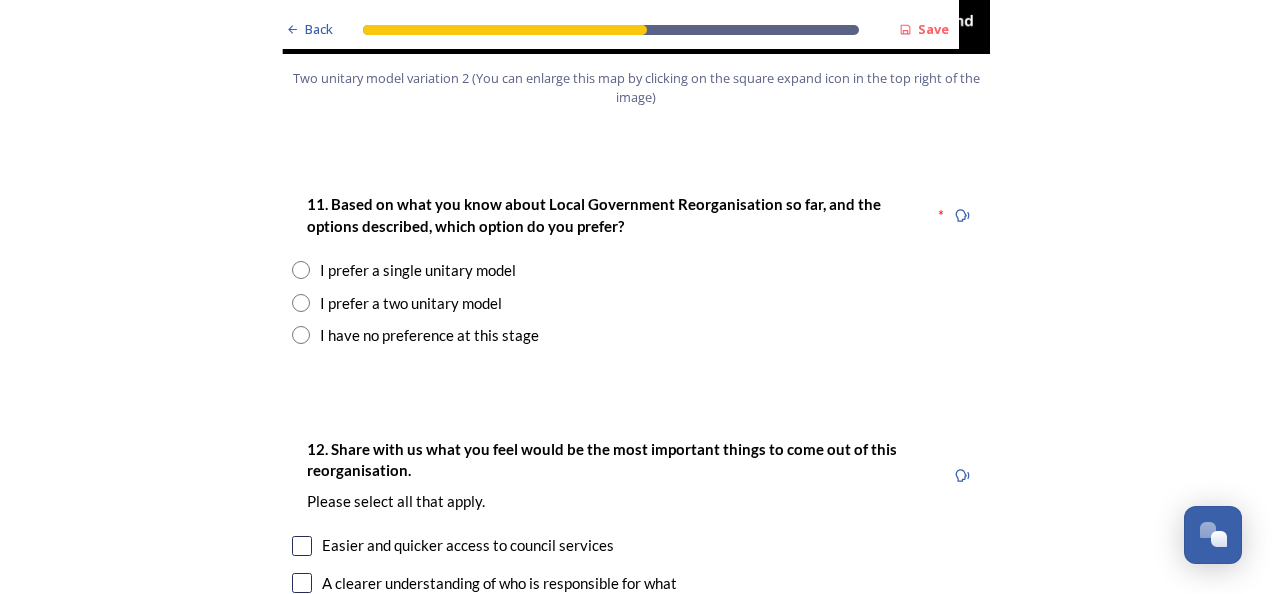 scroll, scrollTop: 2600, scrollLeft: 0, axis: vertical 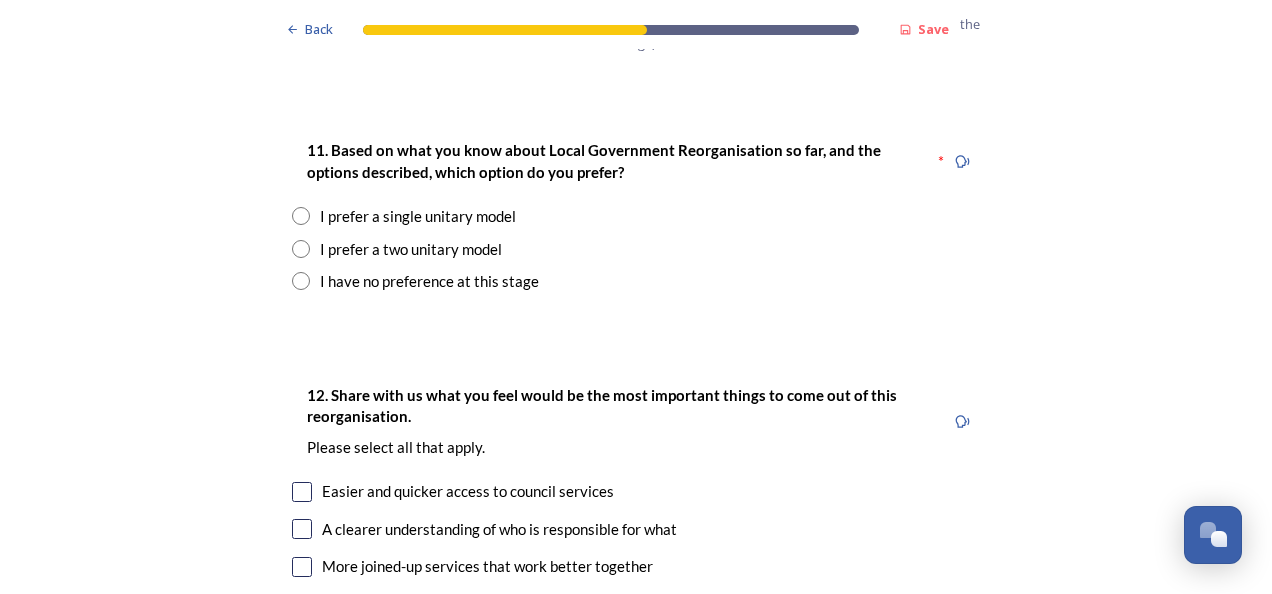 click at bounding box center (301, 249) 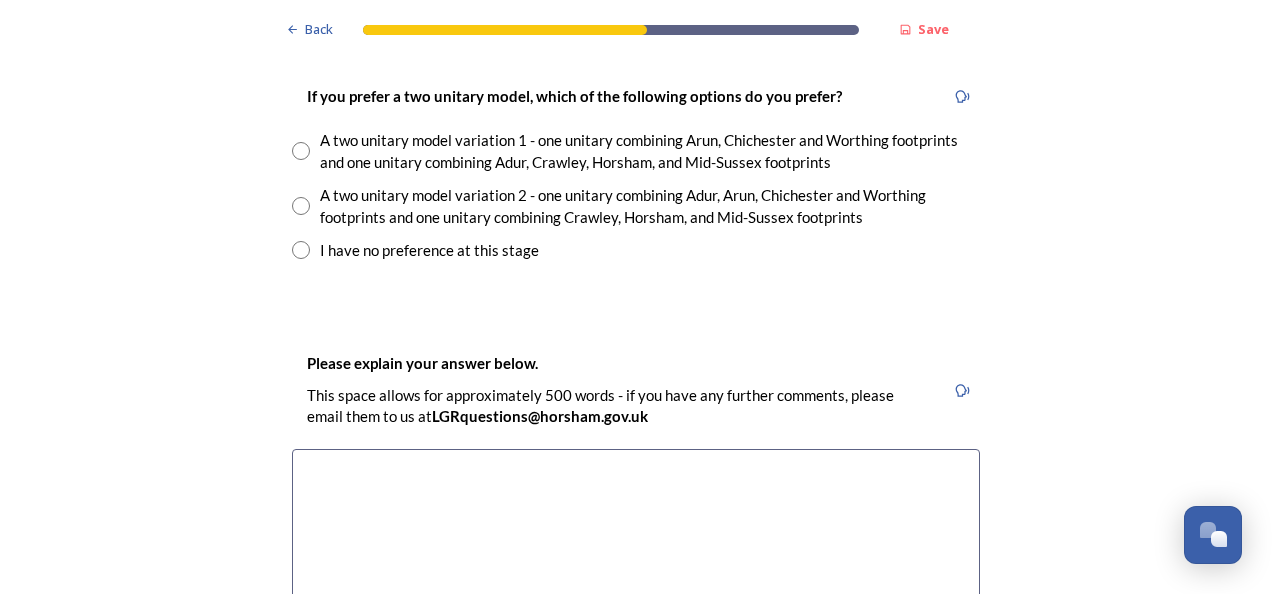 scroll, scrollTop: 2900, scrollLeft: 0, axis: vertical 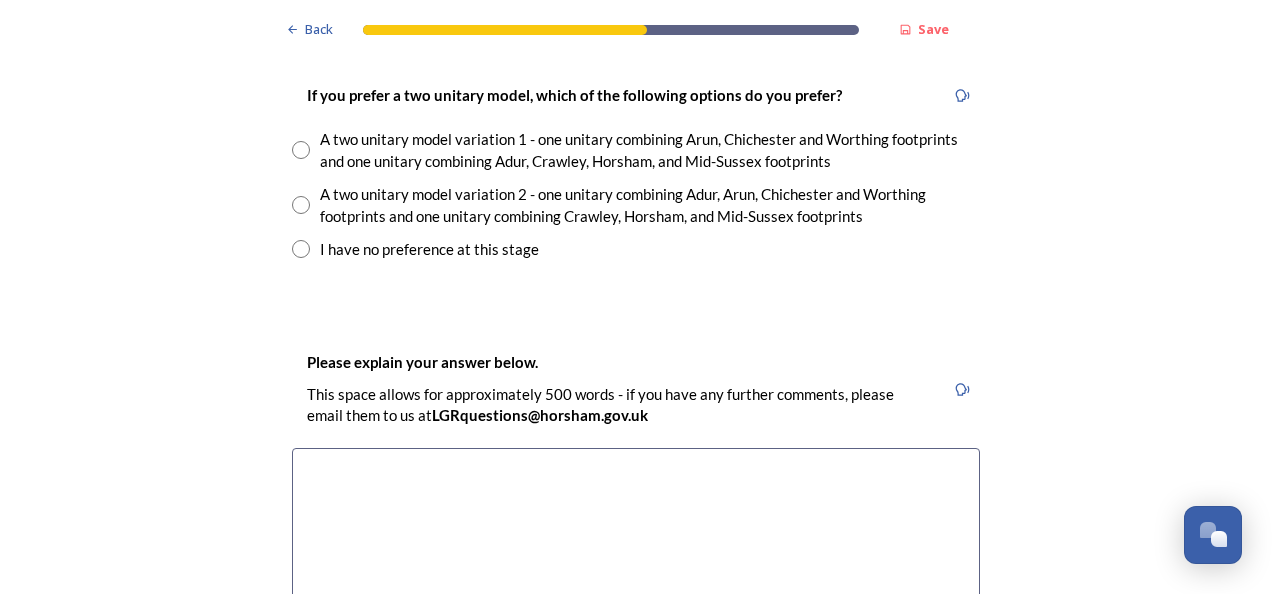 click at bounding box center (301, 205) 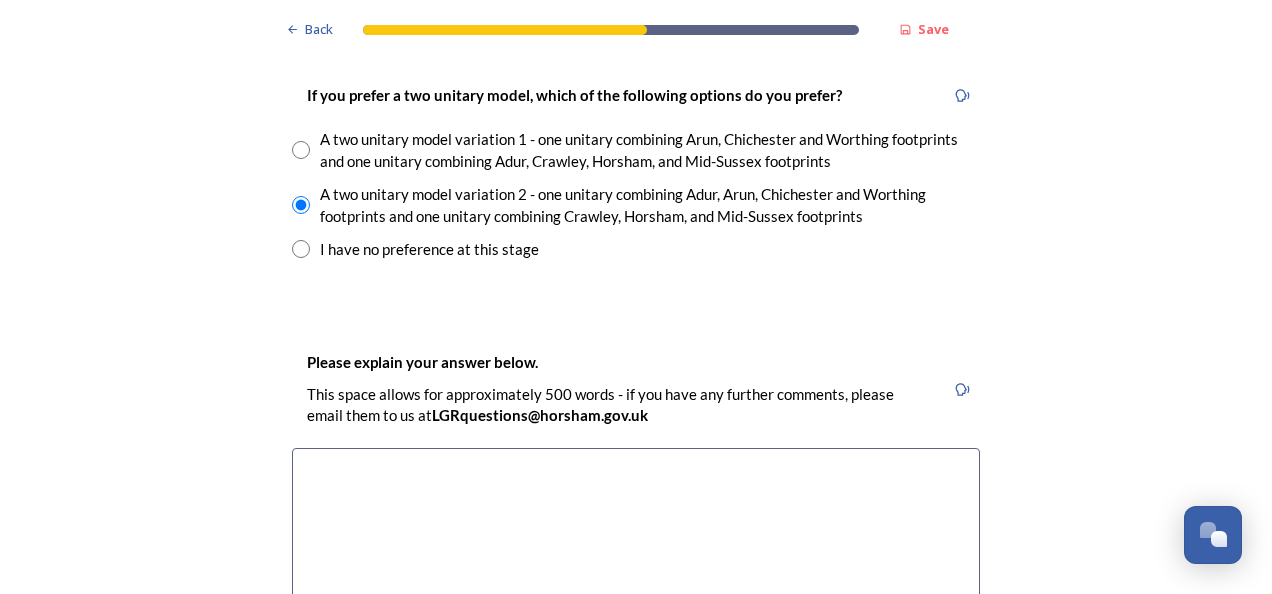 scroll, scrollTop: 3200, scrollLeft: 0, axis: vertical 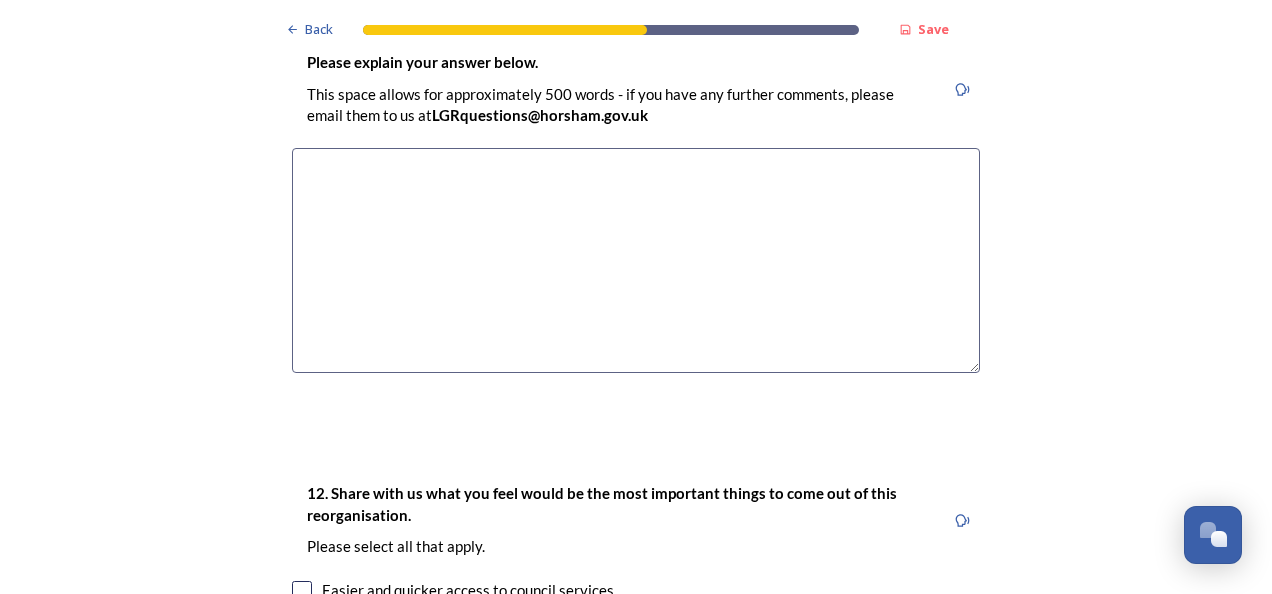click at bounding box center [636, 260] 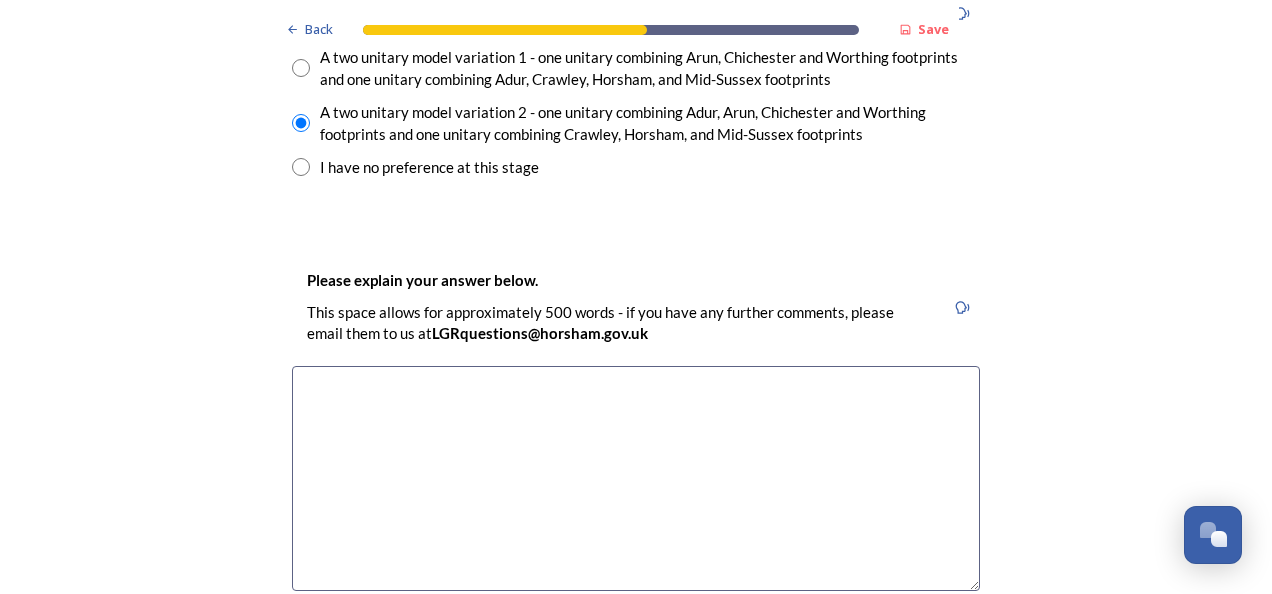 scroll, scrollTop: 3000, scrollLeft: 0, axis: vertical 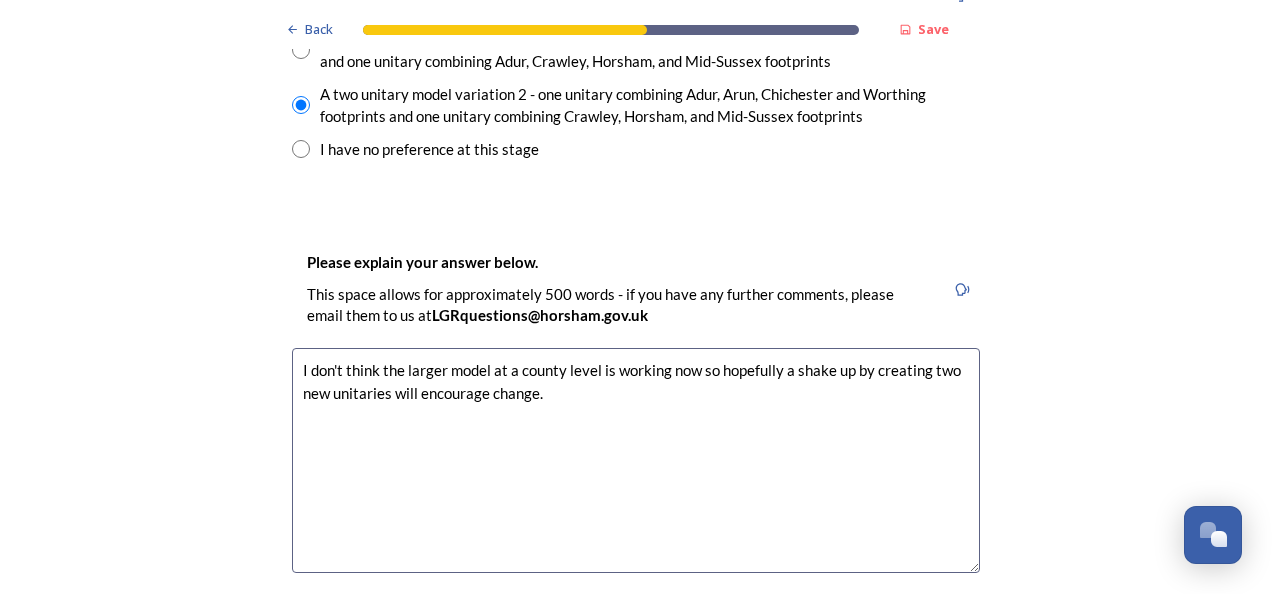 drag, startPoint x: 360, startPoint y: 394, endPoint x: 430, endPoint y: 460, distance: 96.20811 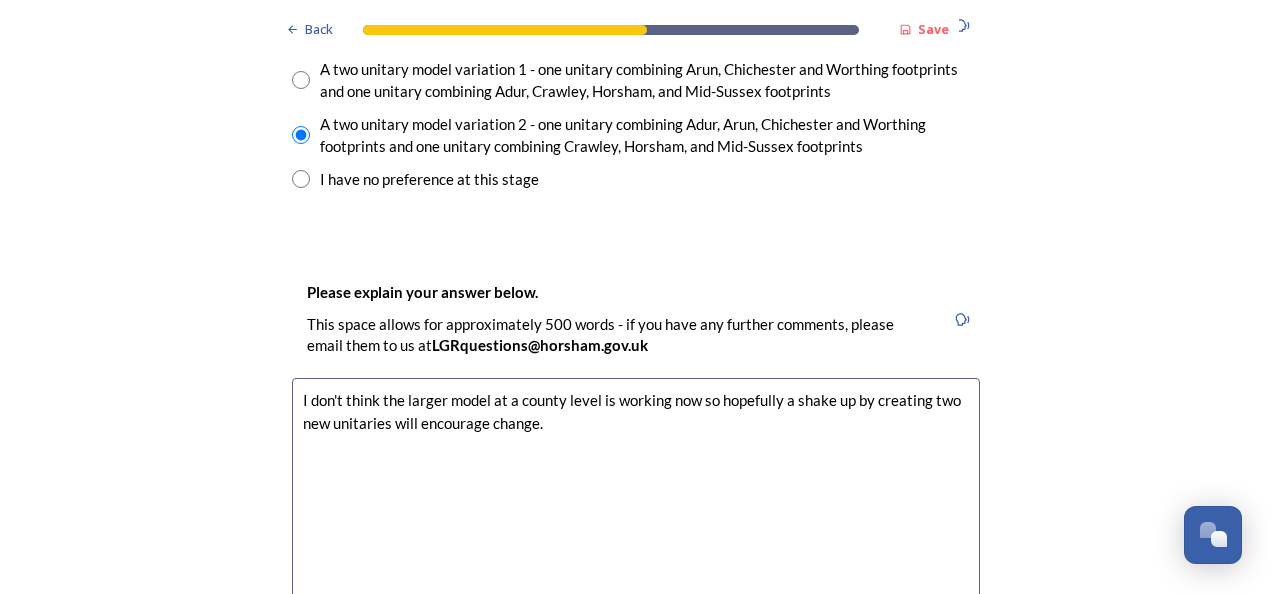 scroll, scrollTop: 3000, scrollLeft: 0, axis: vertical 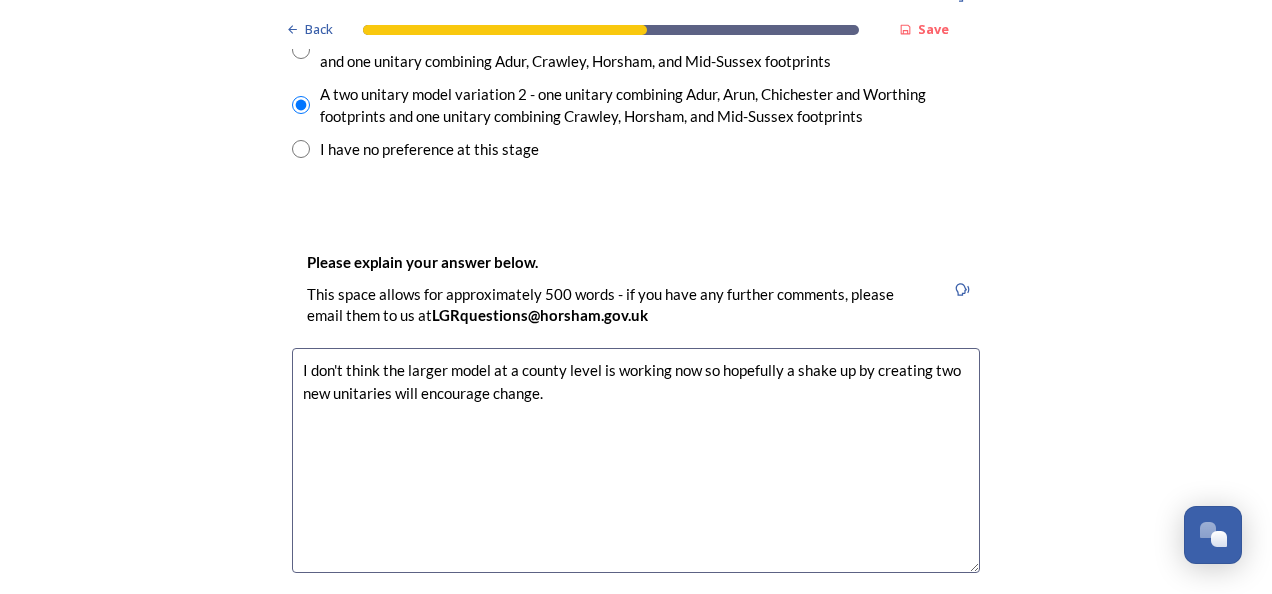 click on "I don't think the larger model at a county level is working now so hopefully a shake up by creating two new unitaries will encourage change." at bounding box center (636, 460) 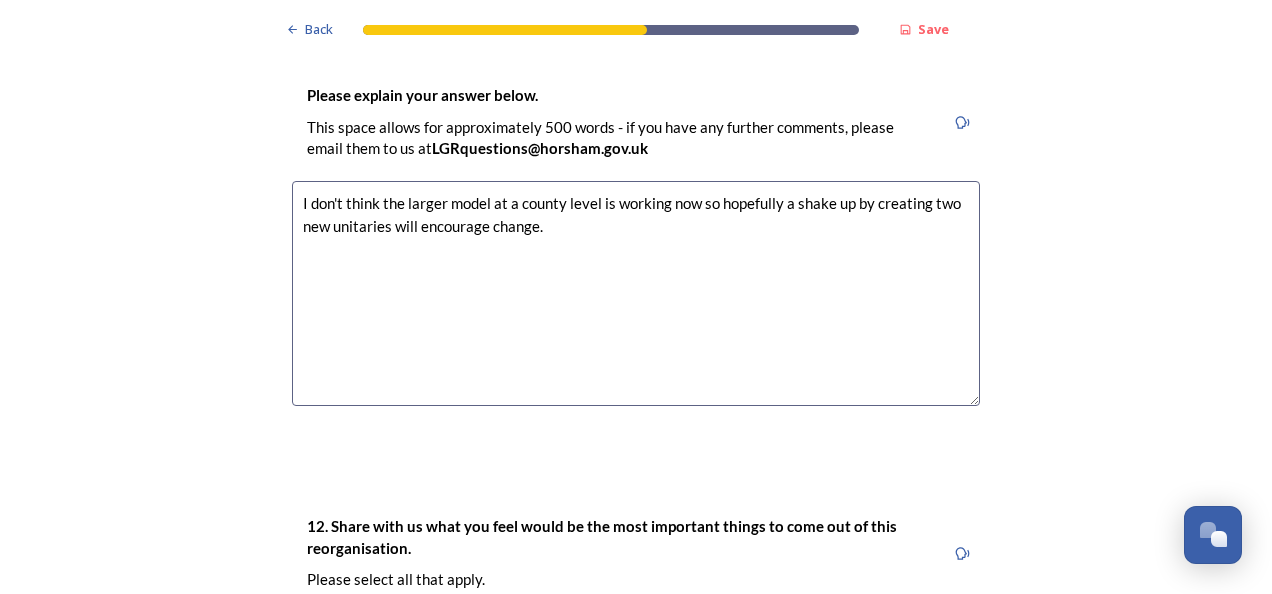 scroll, scrollTop: 3000, scrollLeft: 0, axis: vertical 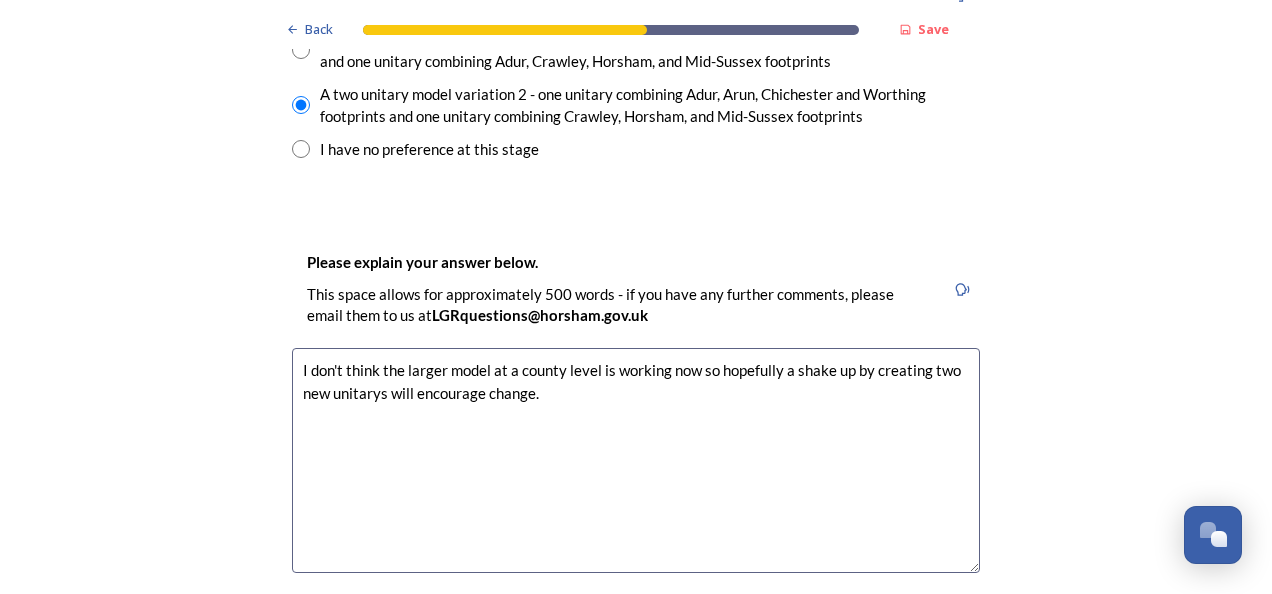 click on "I don't think the larger model at a county level is working now so hopefully a shake up by creating two new unitarys will encourage change." at bounding box center [636, 460] 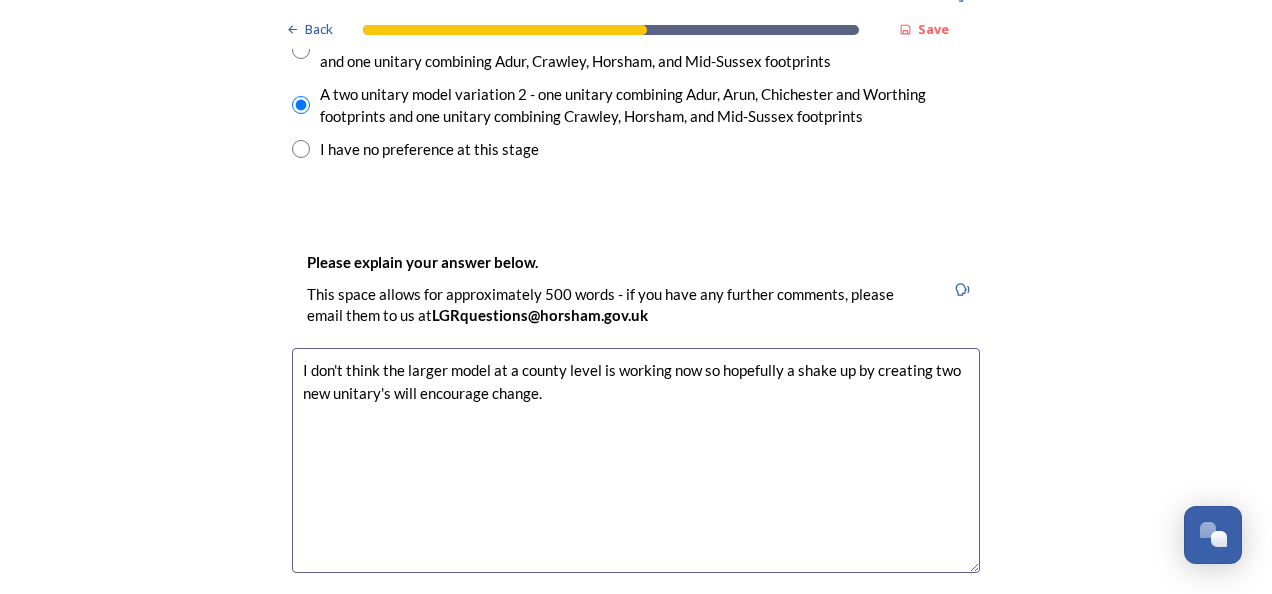 drag, startPoint x: 337, startPoint y: 397, endPoint x: 365, endPoint y: 434, distance: 46.400433 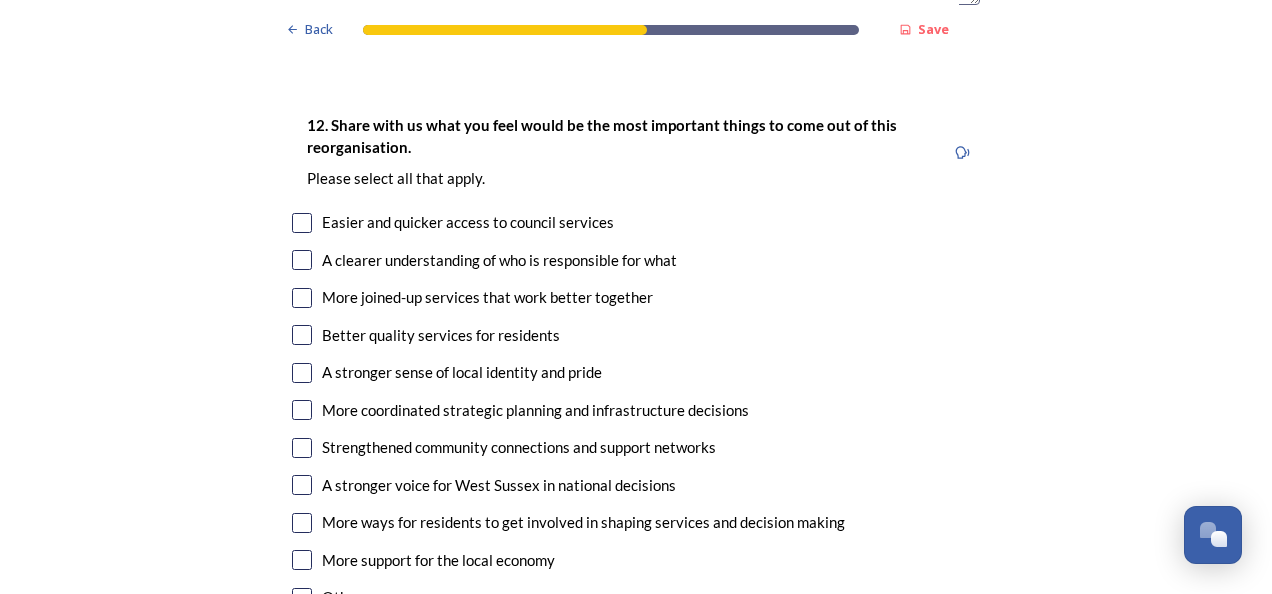 scroll, scrollTop: 3600, scrollLeft: 0, axis: vertical 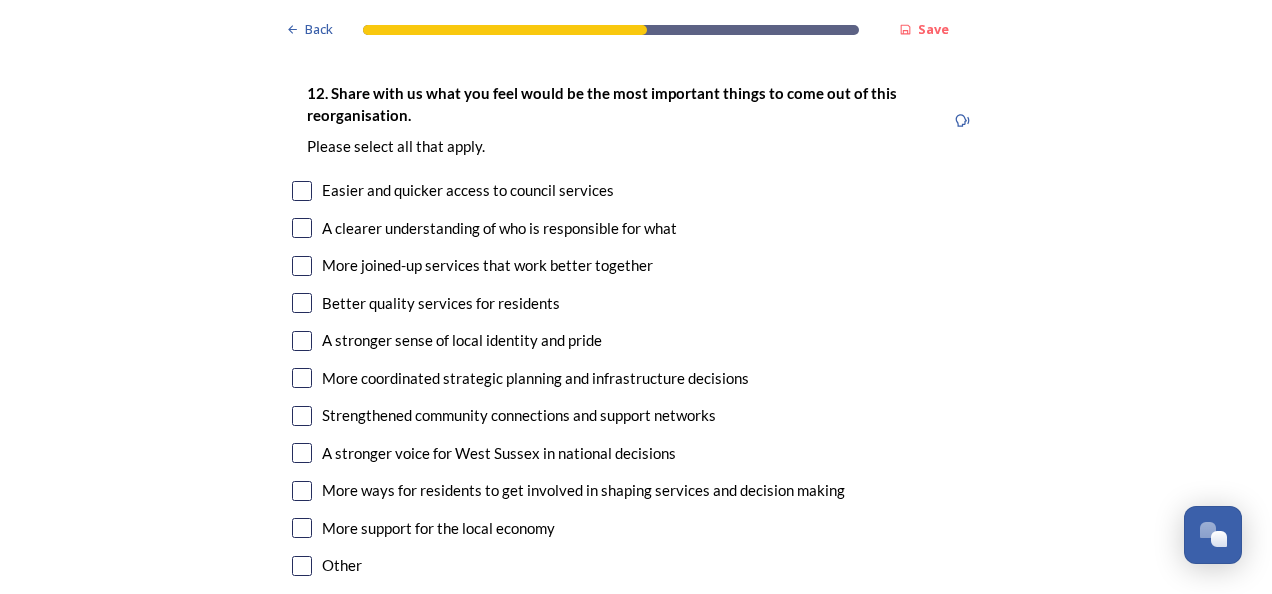 type on "I don't think the larger model at a county level is working now so hopefully a shake up by creating two new unitary will encourage change." 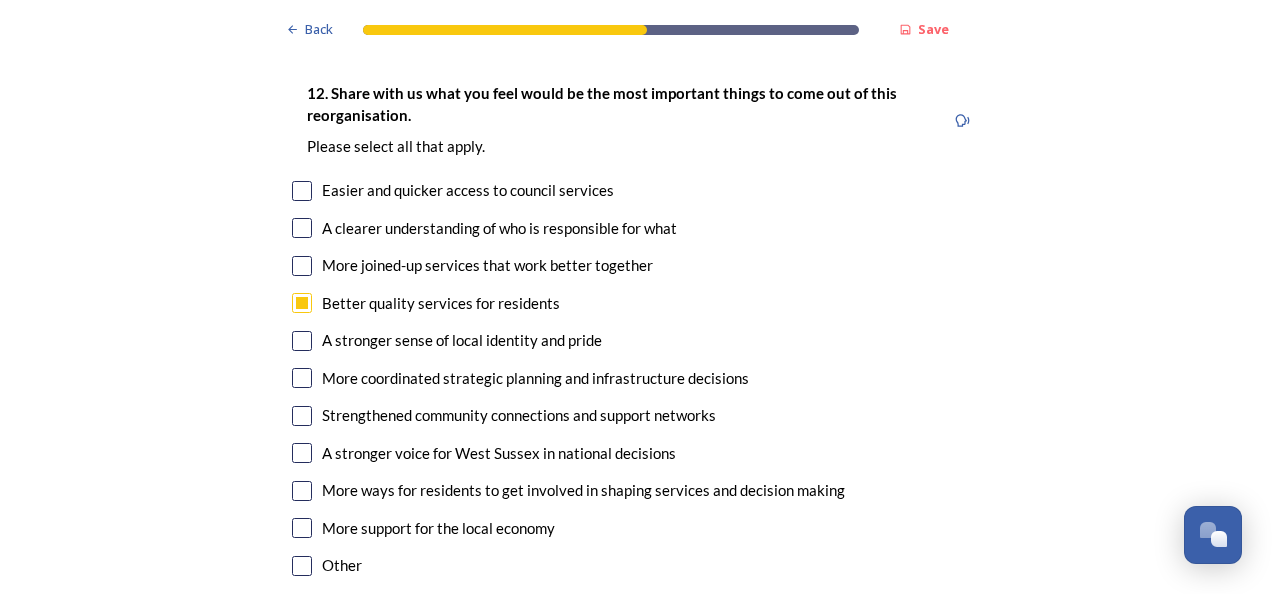 scroll, scrollTop: 3700, scrollLeft: 0, axis: vertical 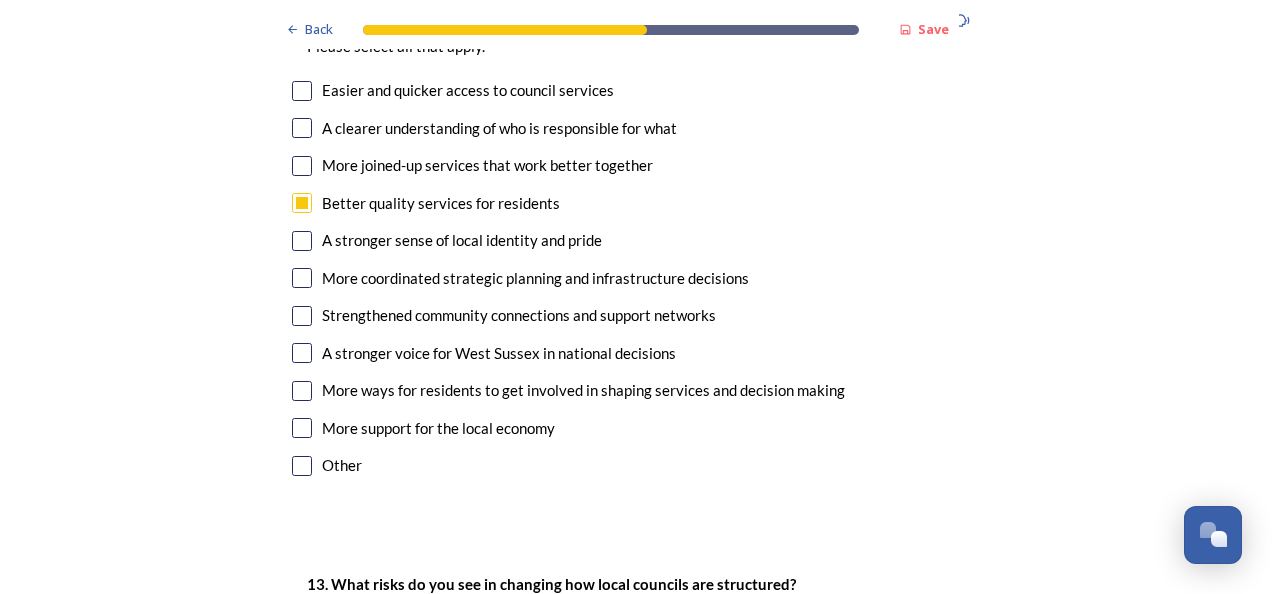 click on "More ways for residents to get involved in shaping services and decision making" at bounding box center (636, 390) 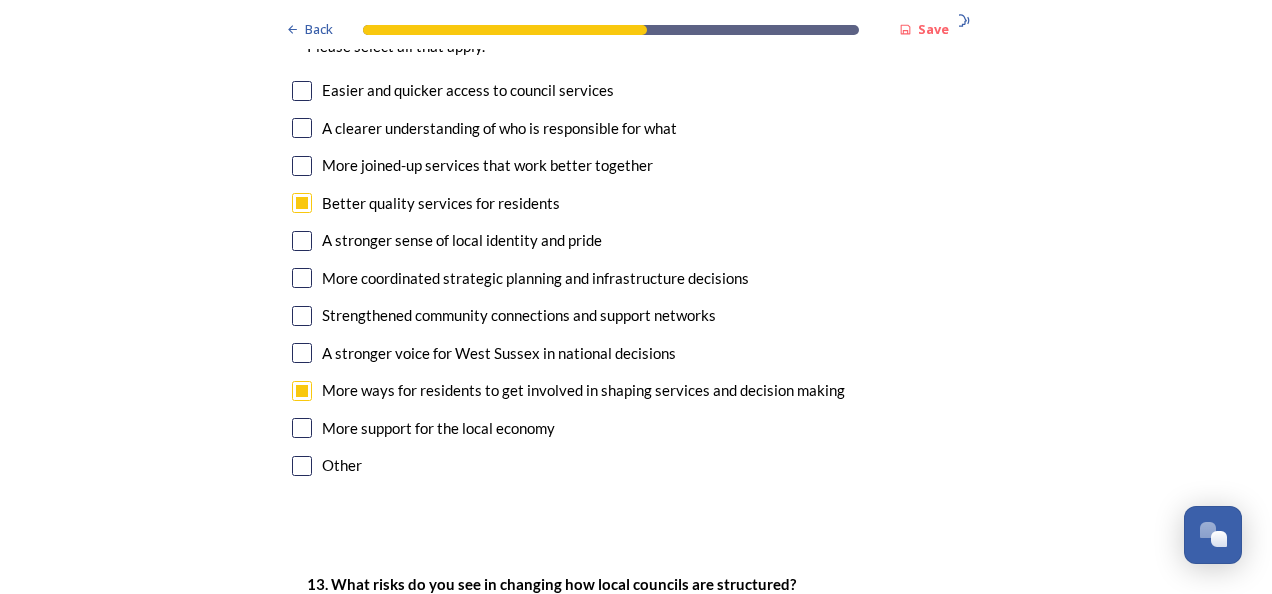 checkbox on "true" 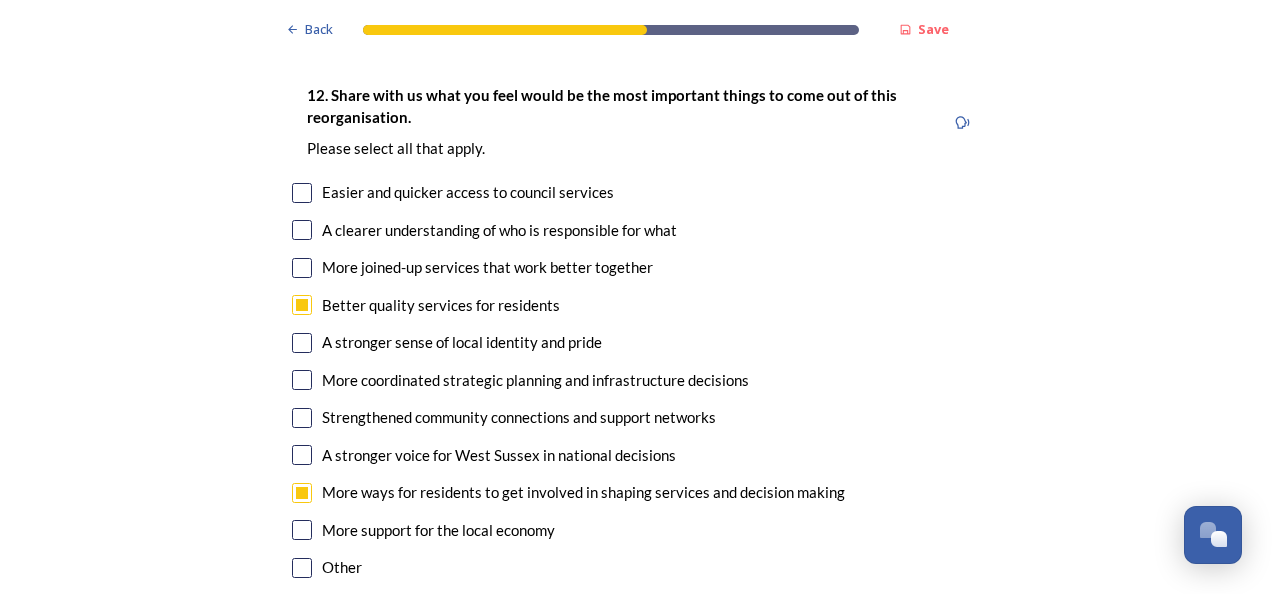 scroll, scrollTop: 3500, scrollLeft: 0, axis: vertical 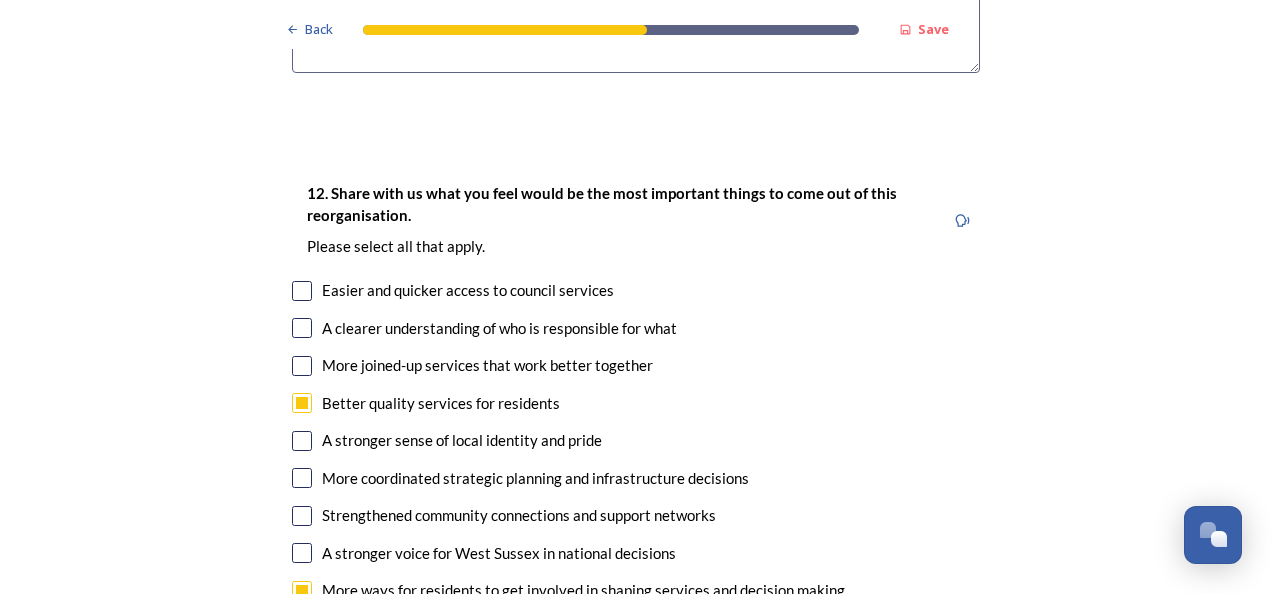 click at bounding box center (302, 291) 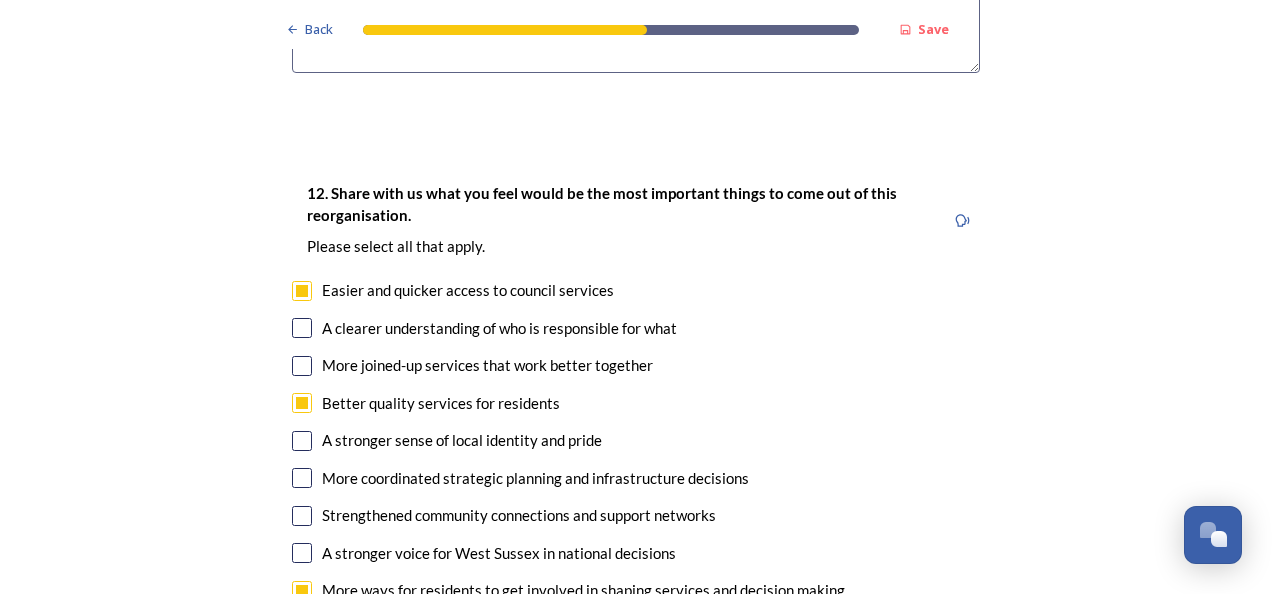 click at bounding box center [302, 366] 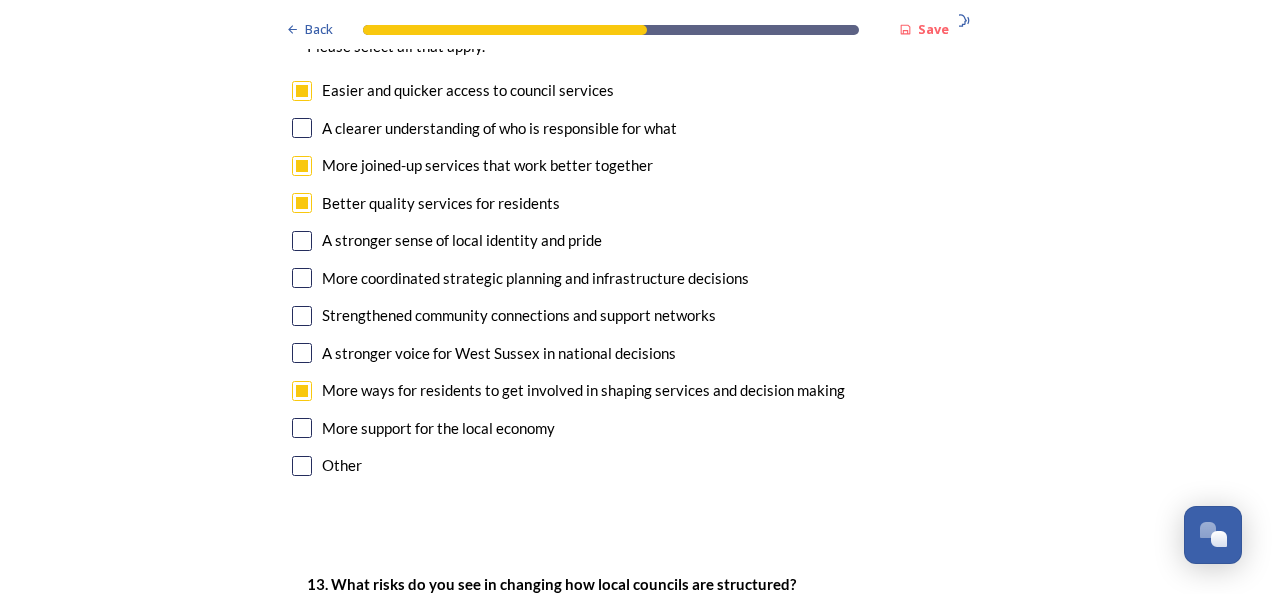 scroll, scrollTop: 3800, scrollLeft: 0, axis: vertical 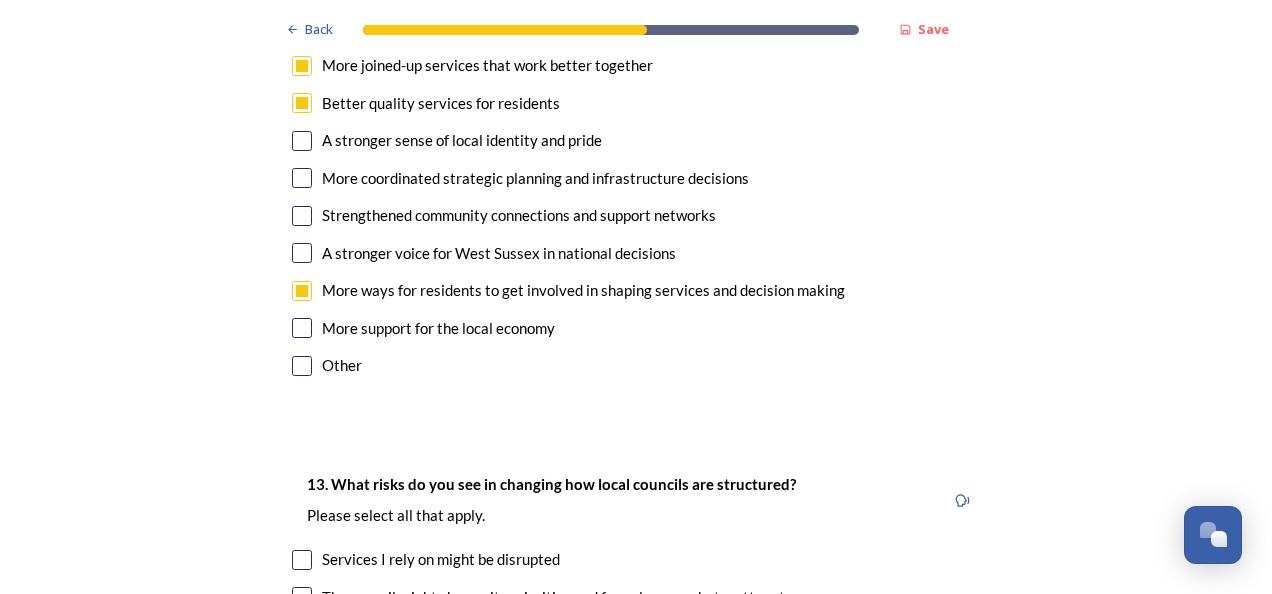 click at bounding box center (302, 328) 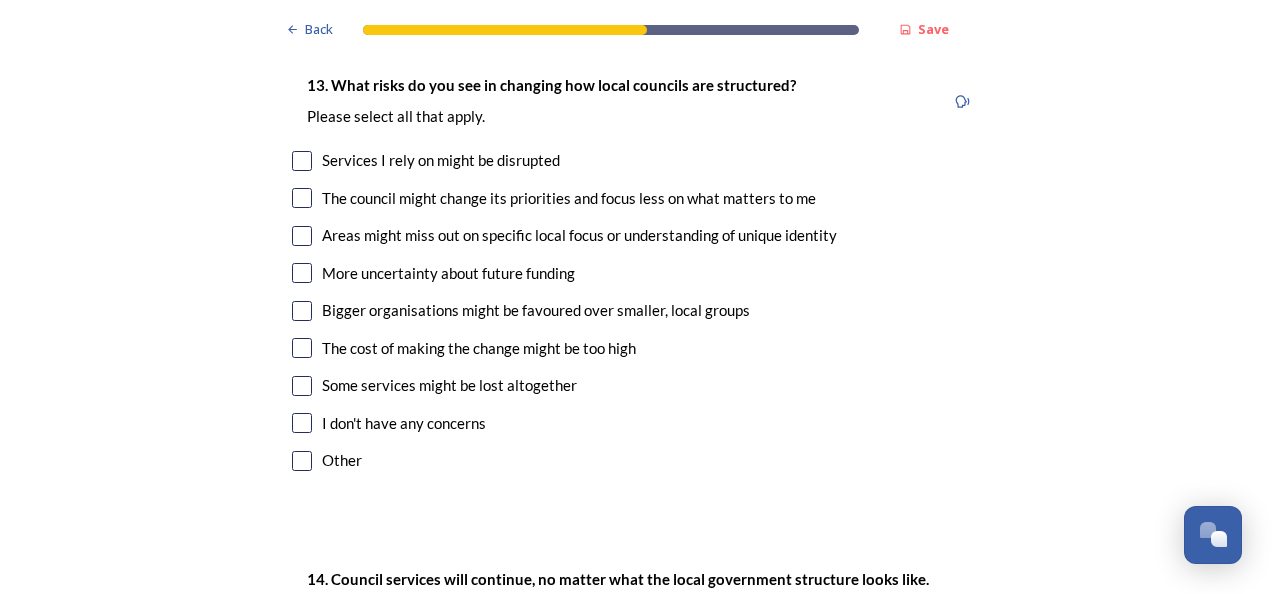 scroll, scrollTop: 4200, scrollLeft: 0, axis: vertical 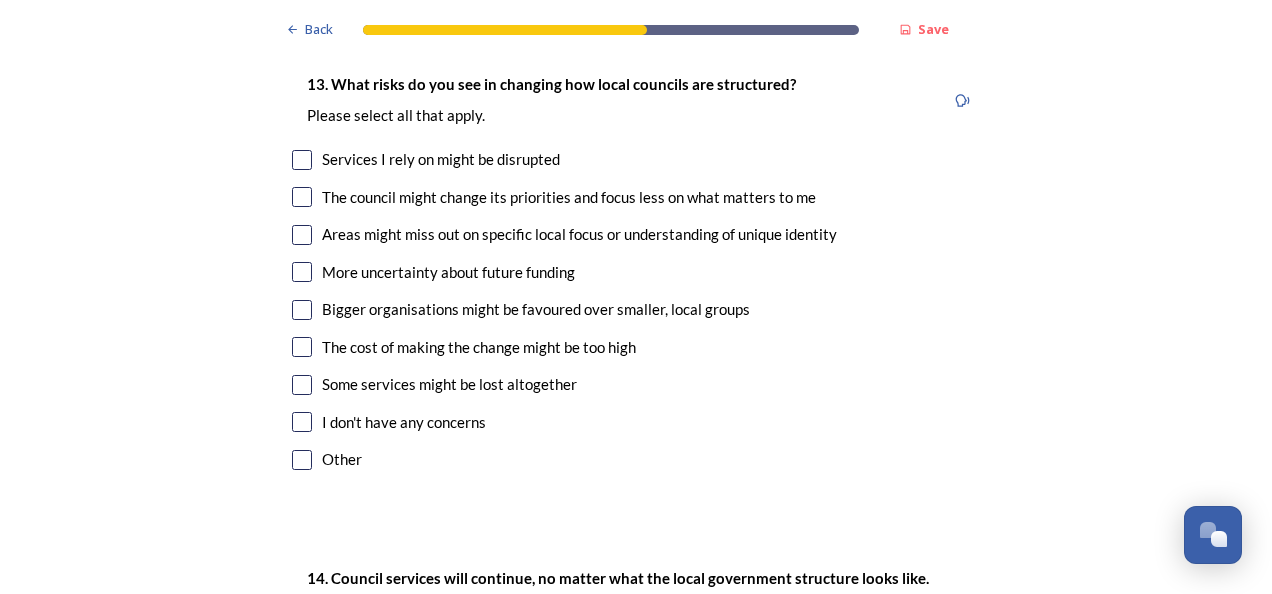 click at bounding box center (302, 160) 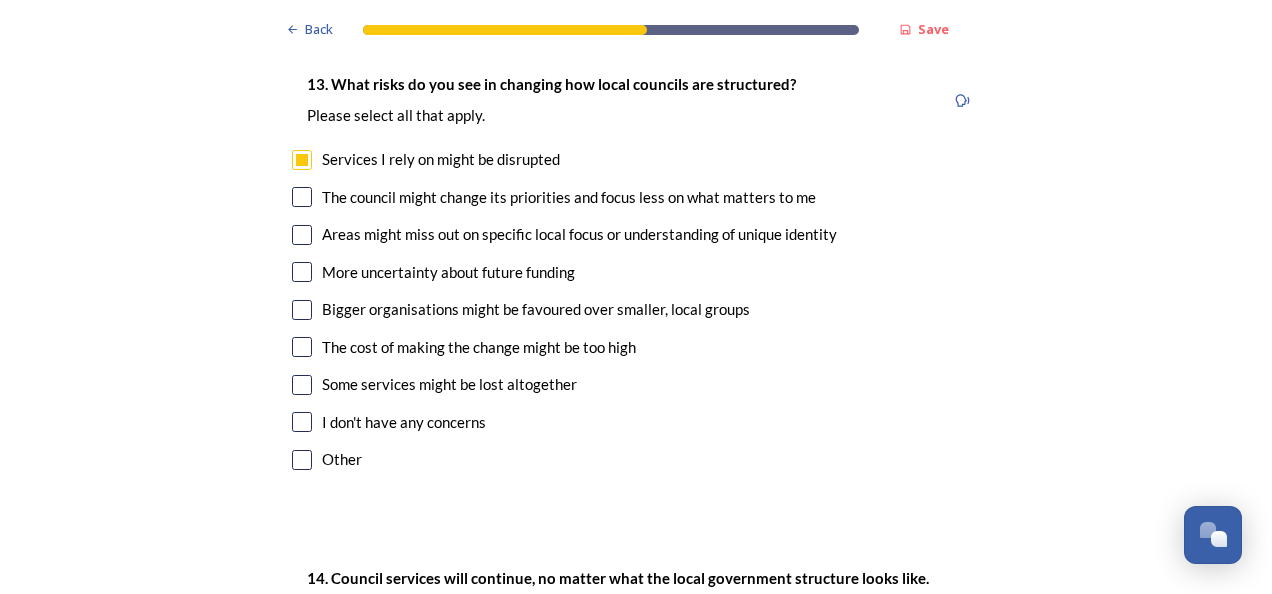 click at bounding box center [302, 235] 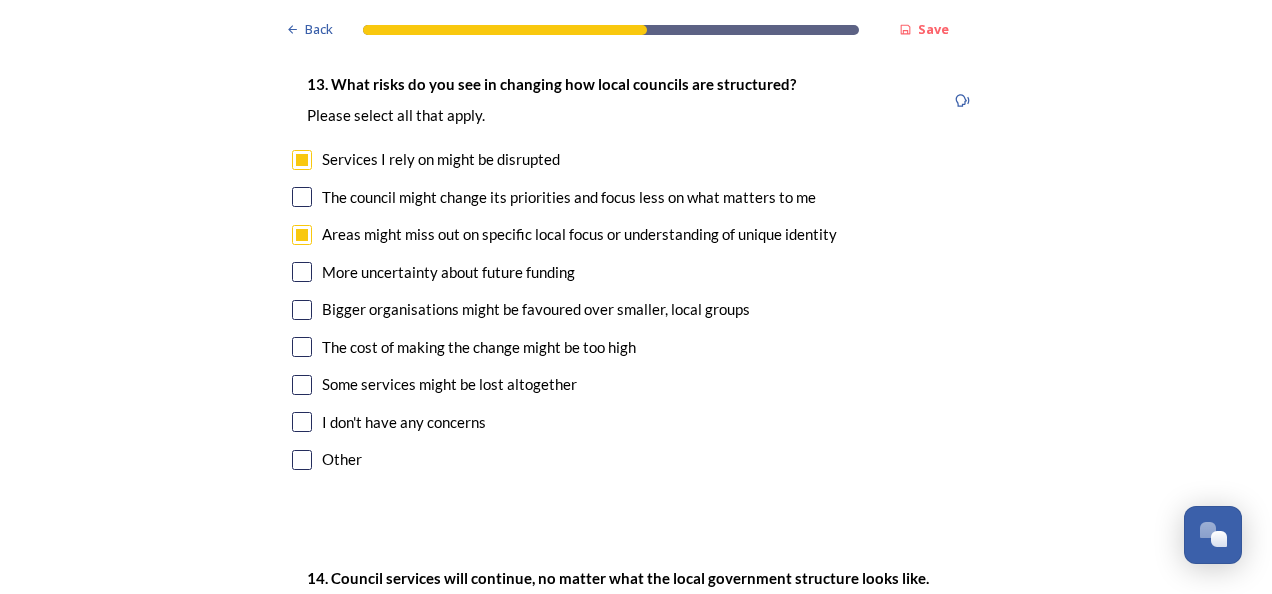 click at bounding box center (302, 310) 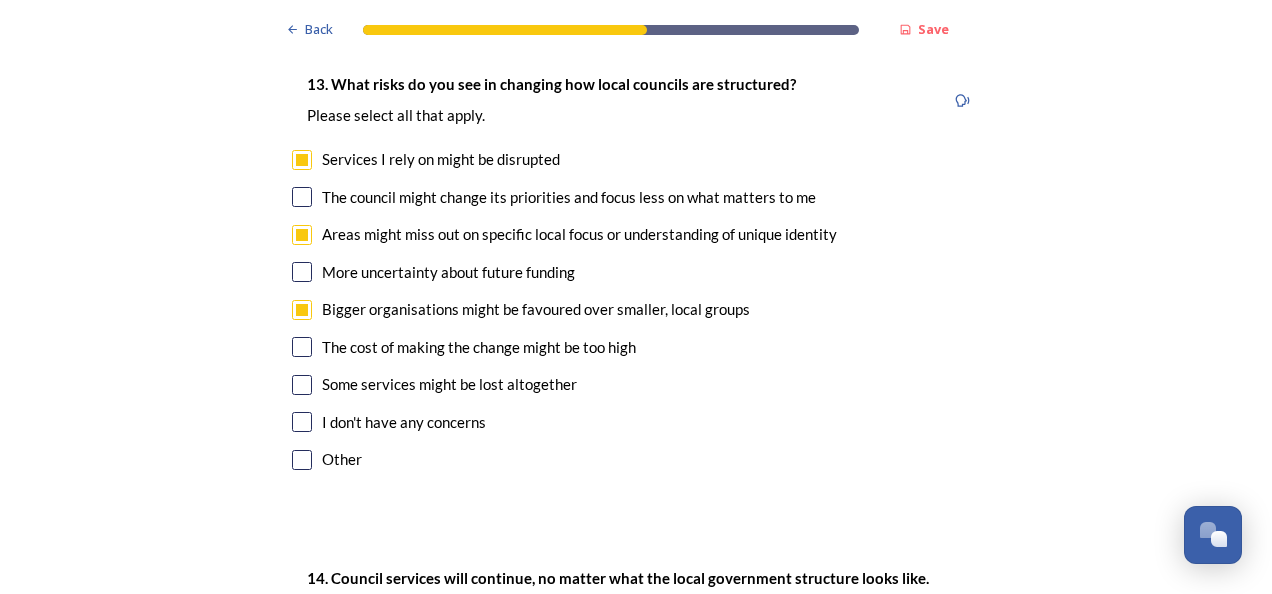 click at bounding box center (302, 347) 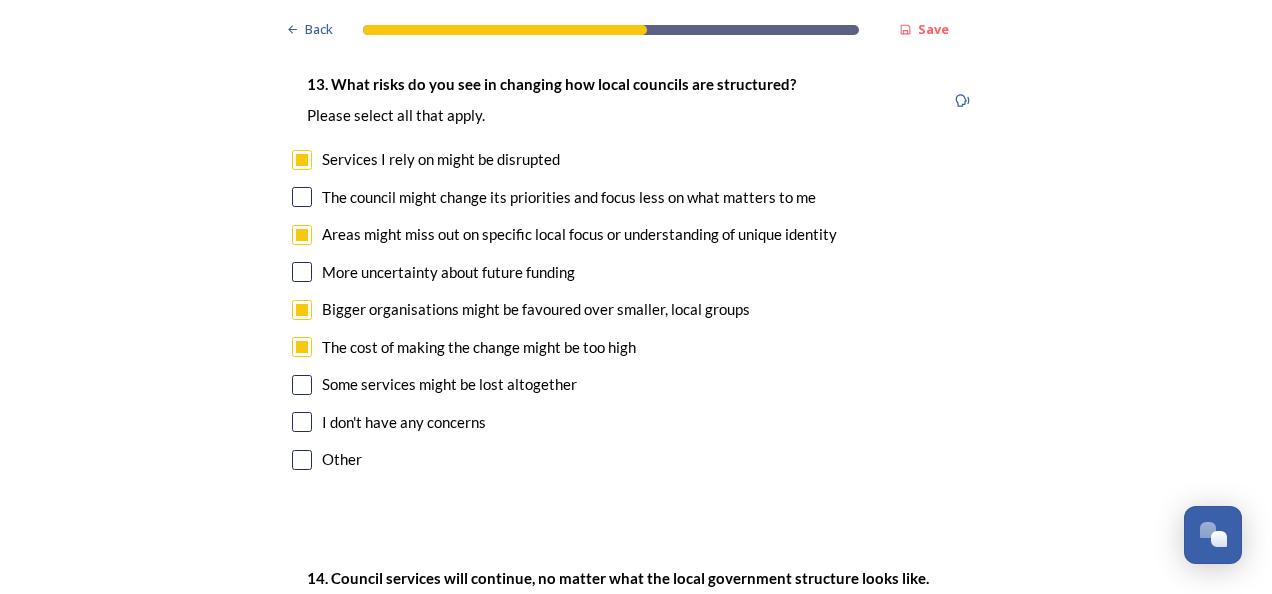 click at bounding box center (302, 385) 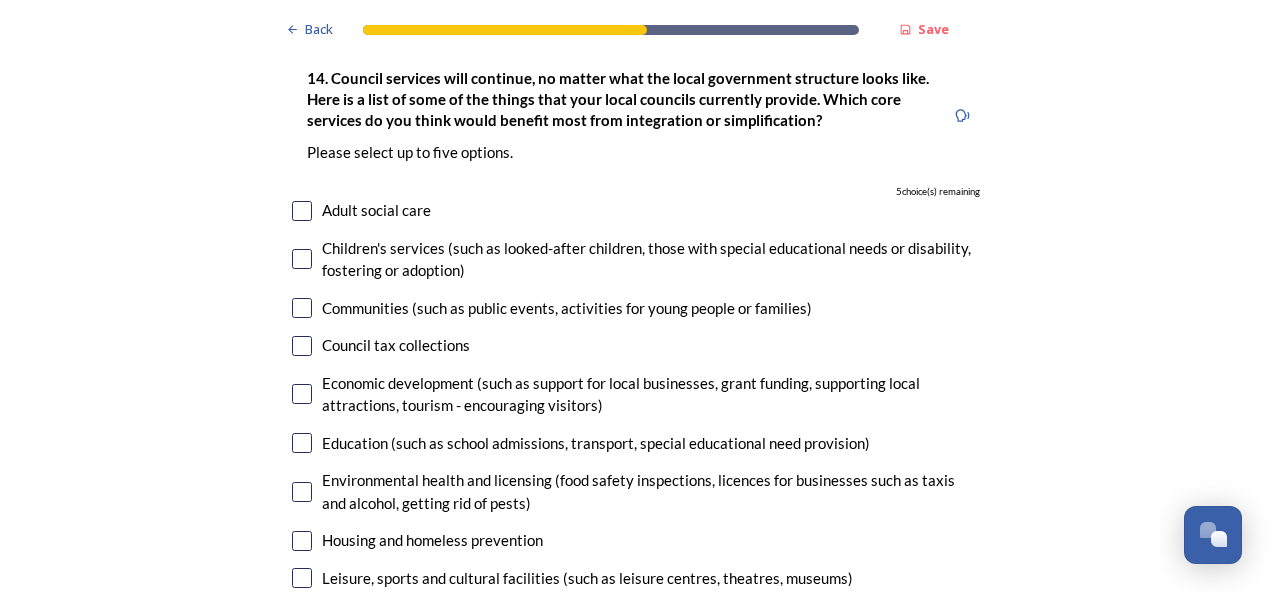 scroll, scrollTop: 4800, scrollLeft: 0, axis: vertical 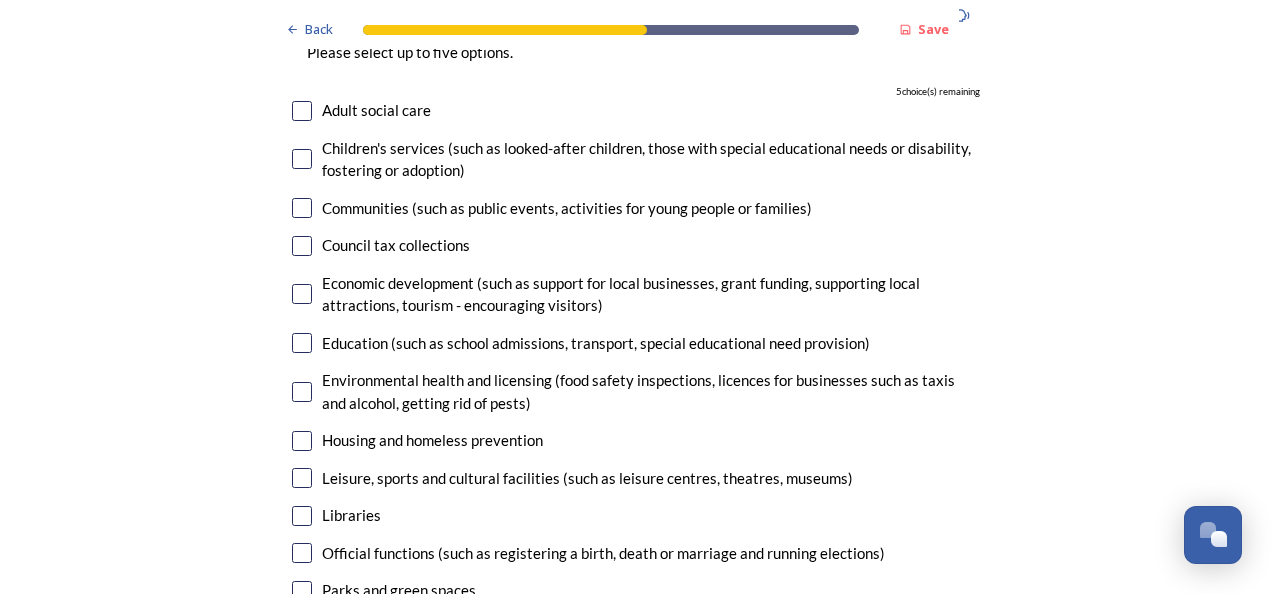 click at bounding box center (302, 159) 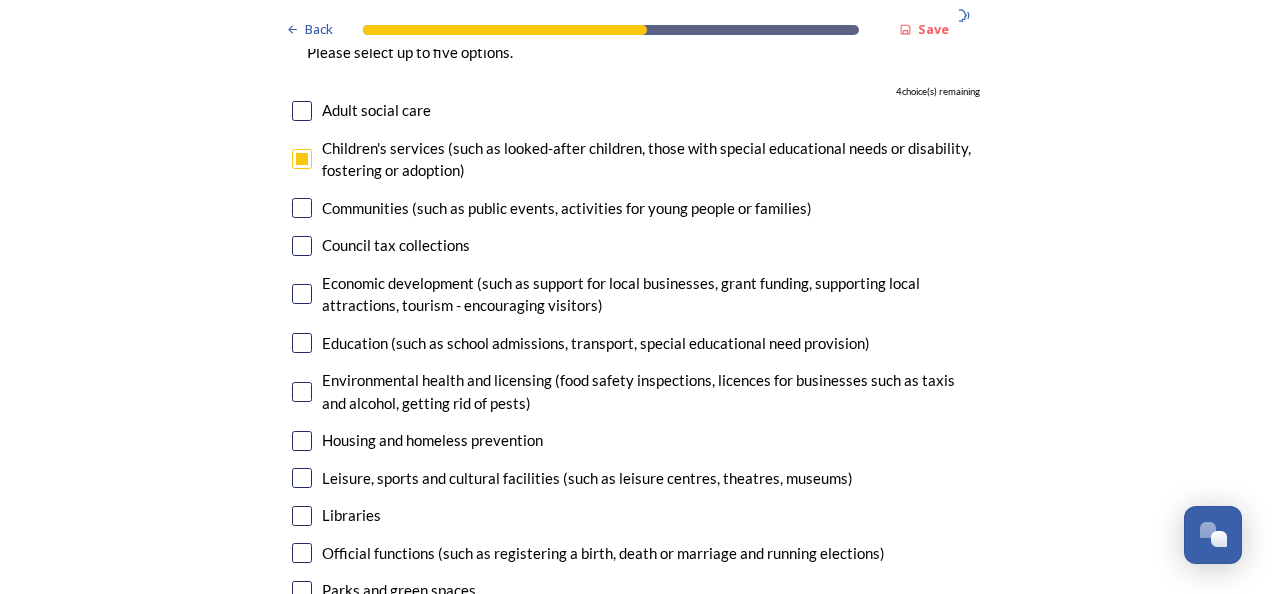 click at bounding box center [302, 111] 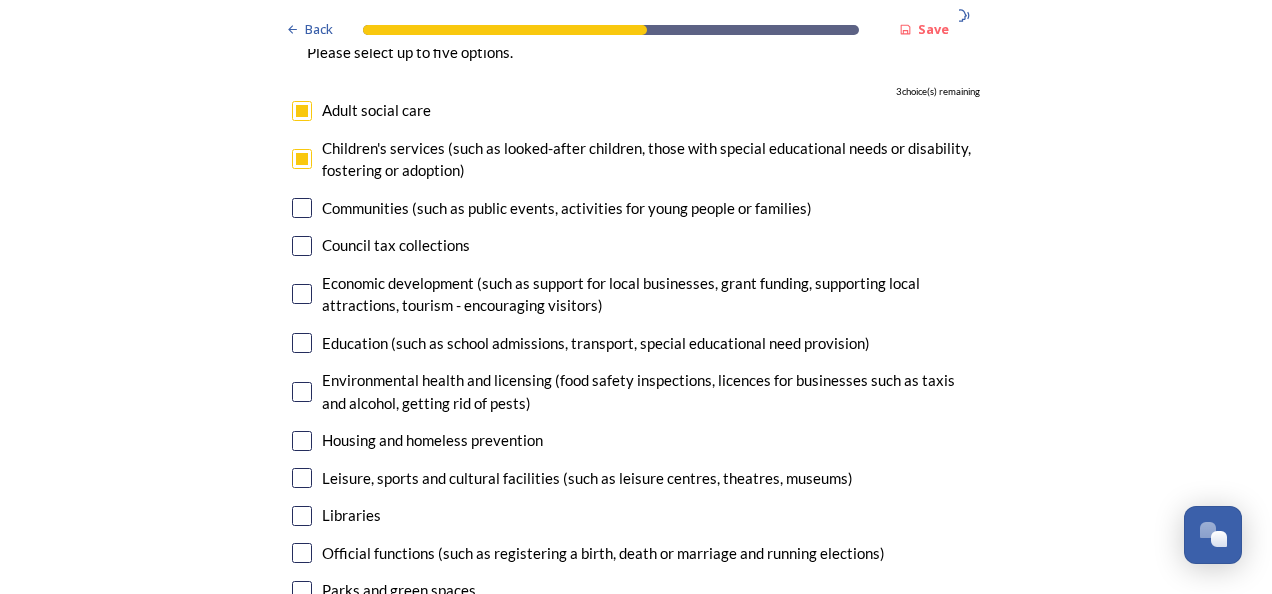 scroll, scrollTop: 4900, scrollLeft: 0, axis: vertical 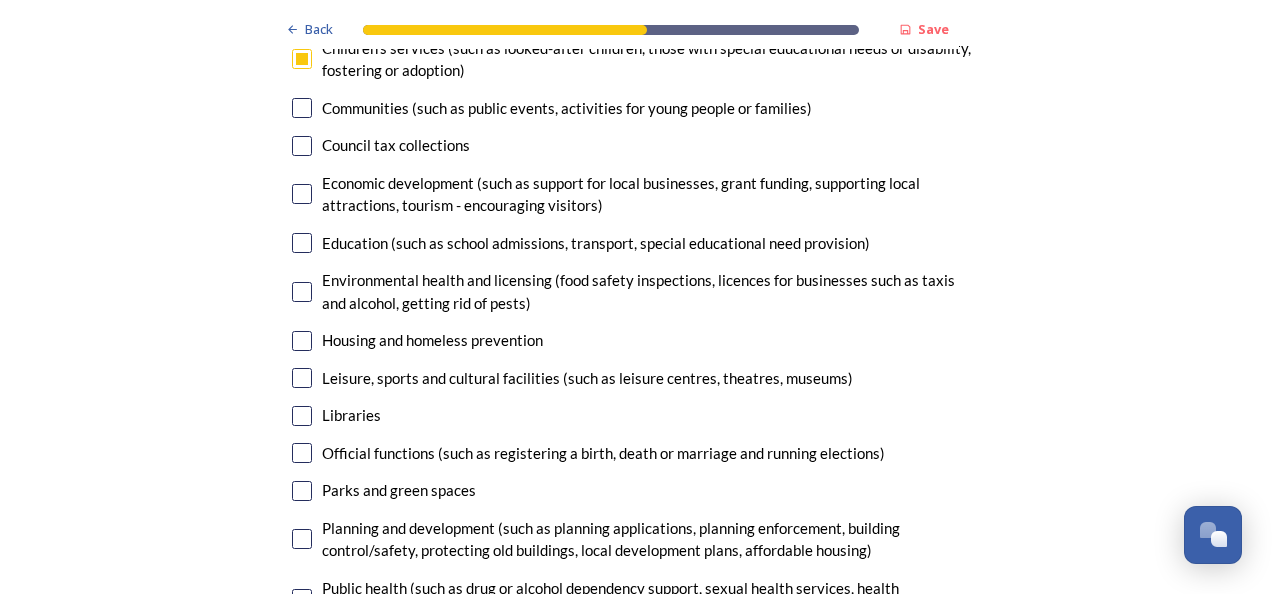 click at bounding box center (302, 341) 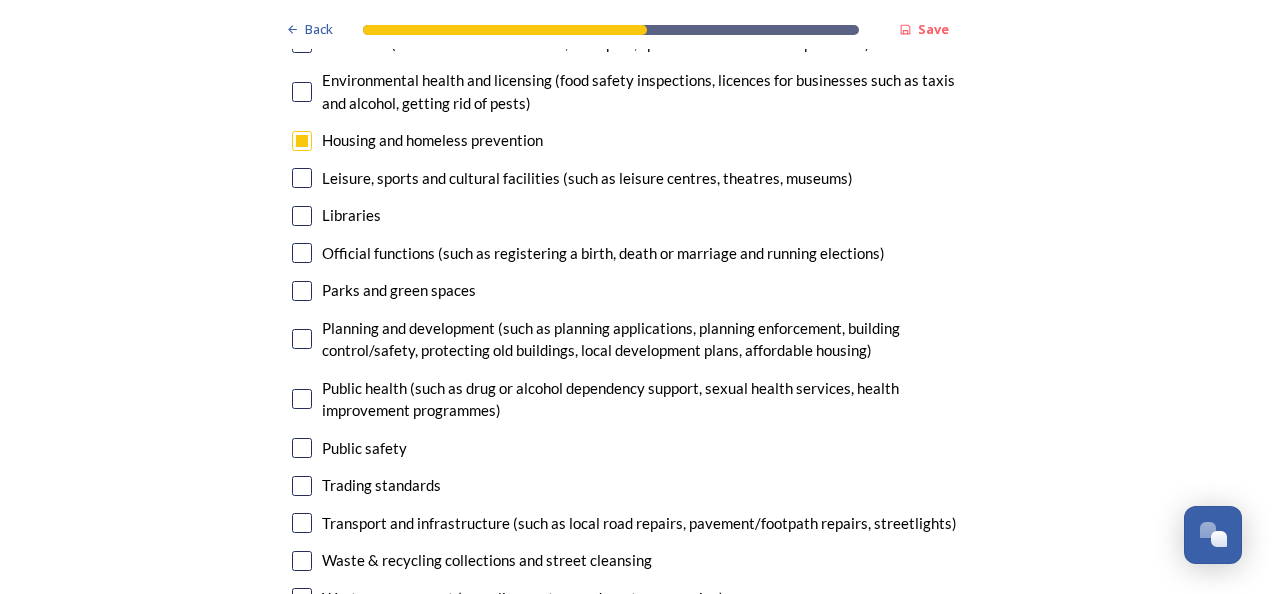 scroll, scrollTop: 5200, scrollLeft: 0, axis: vertical 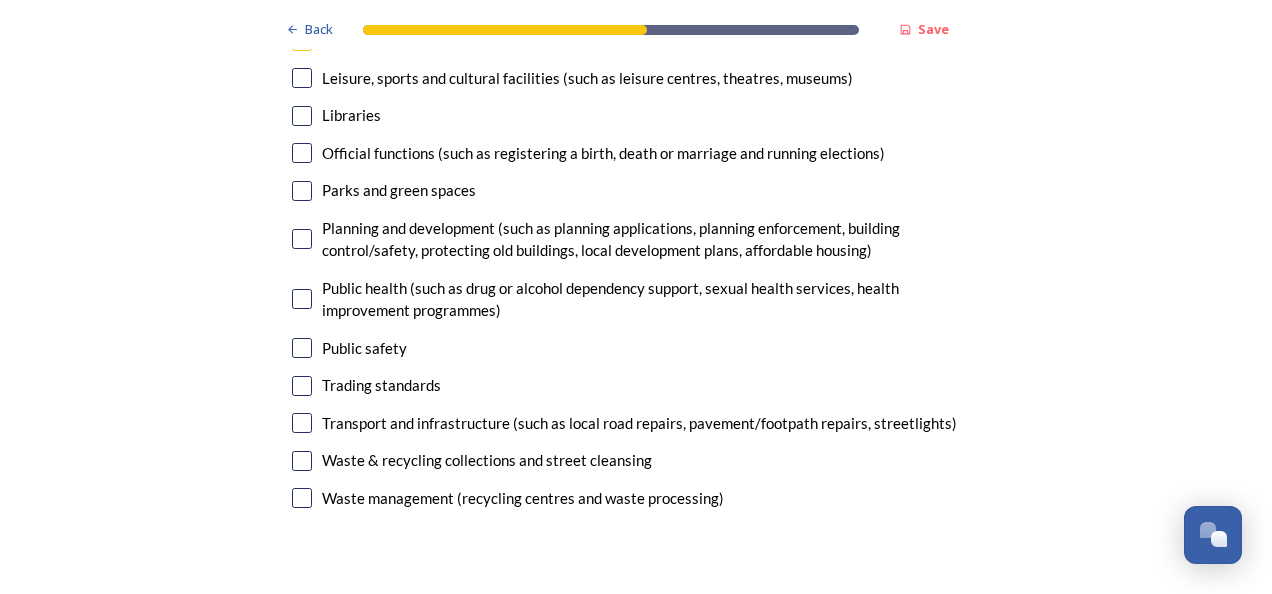 click at bounding box center [302, 423] 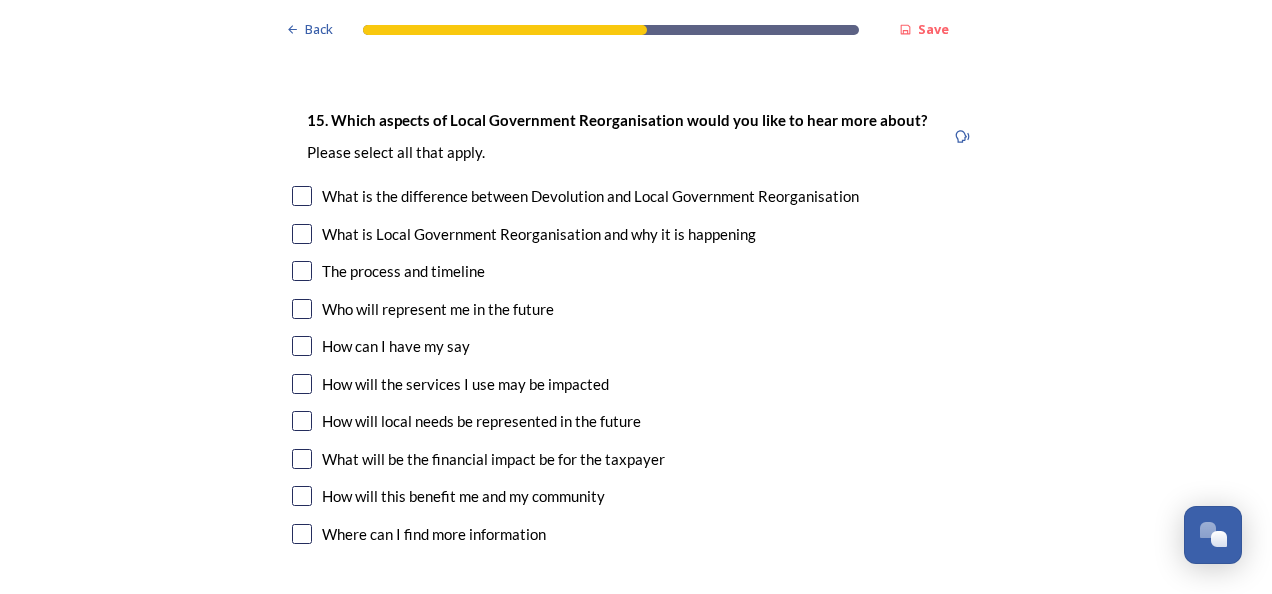 scroll, scrollTop: 5700, scrollLeft: 0, axis: vertical 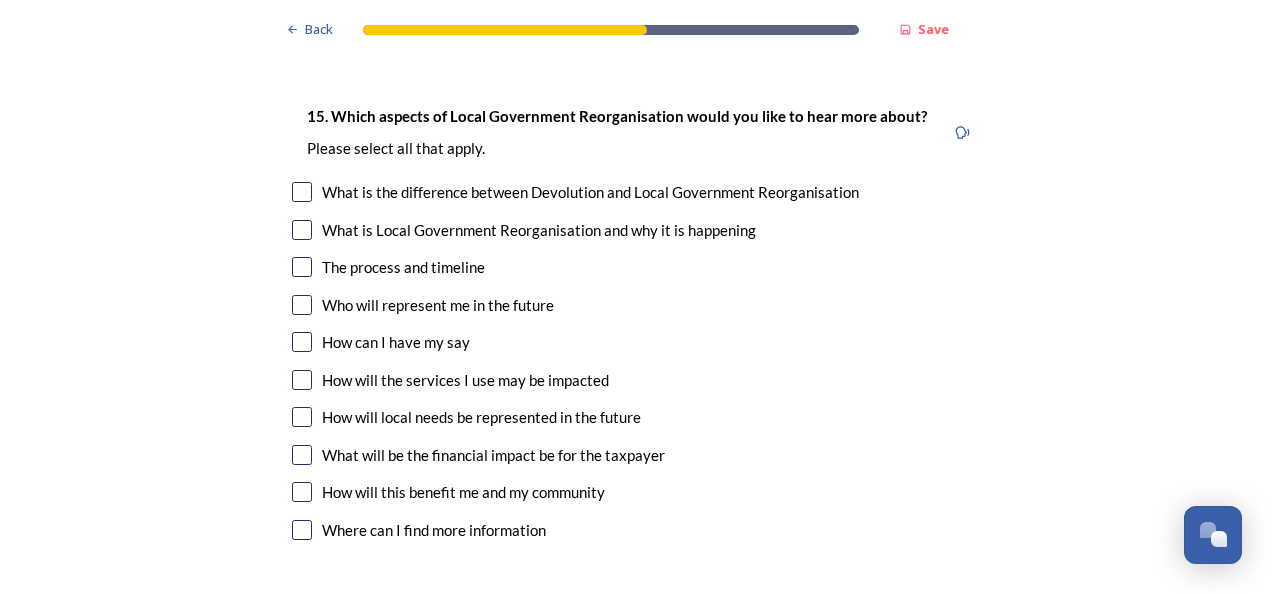 click at bounding box center (302, 267) 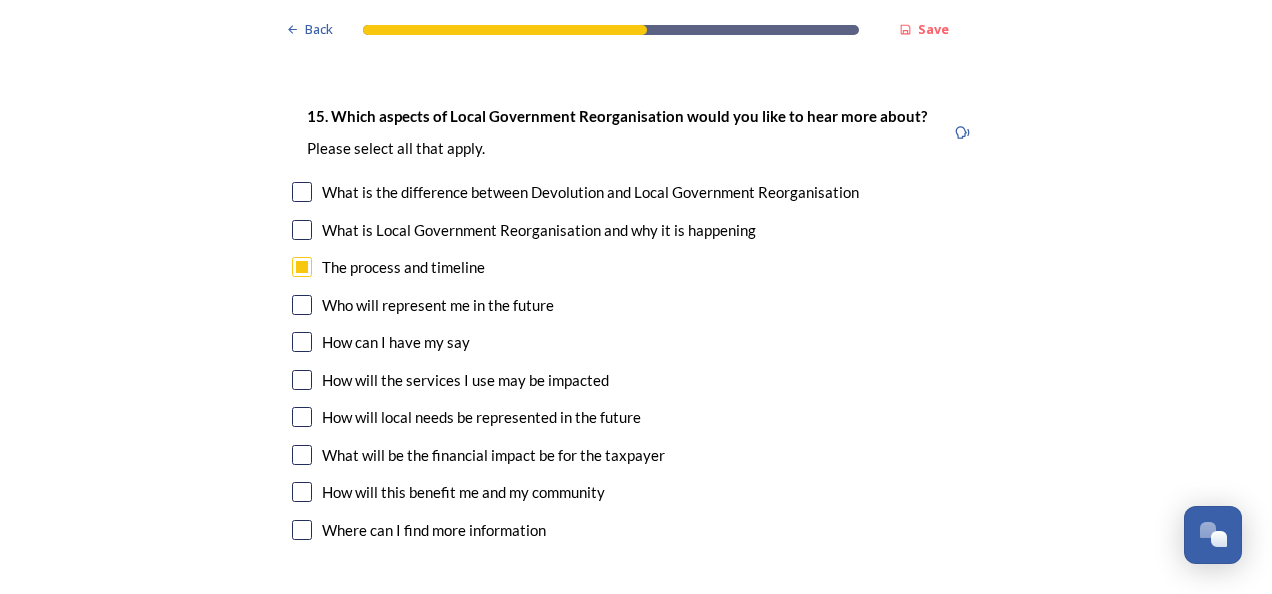click at bounding box center [302, 380] 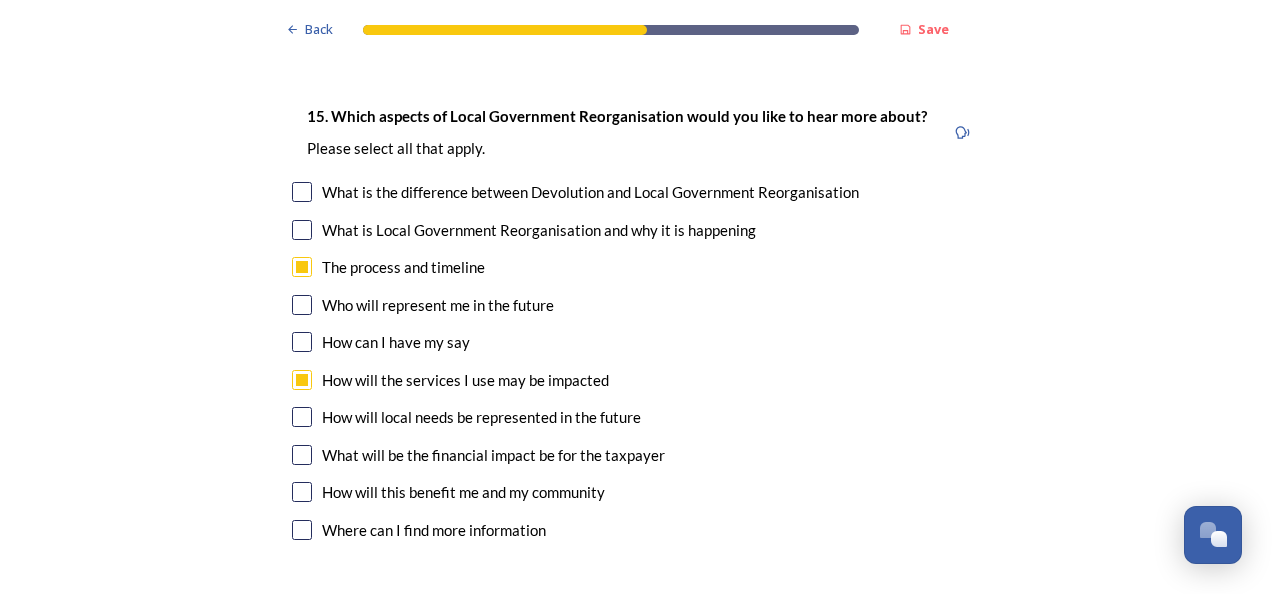click at bounding box center [302, 417] 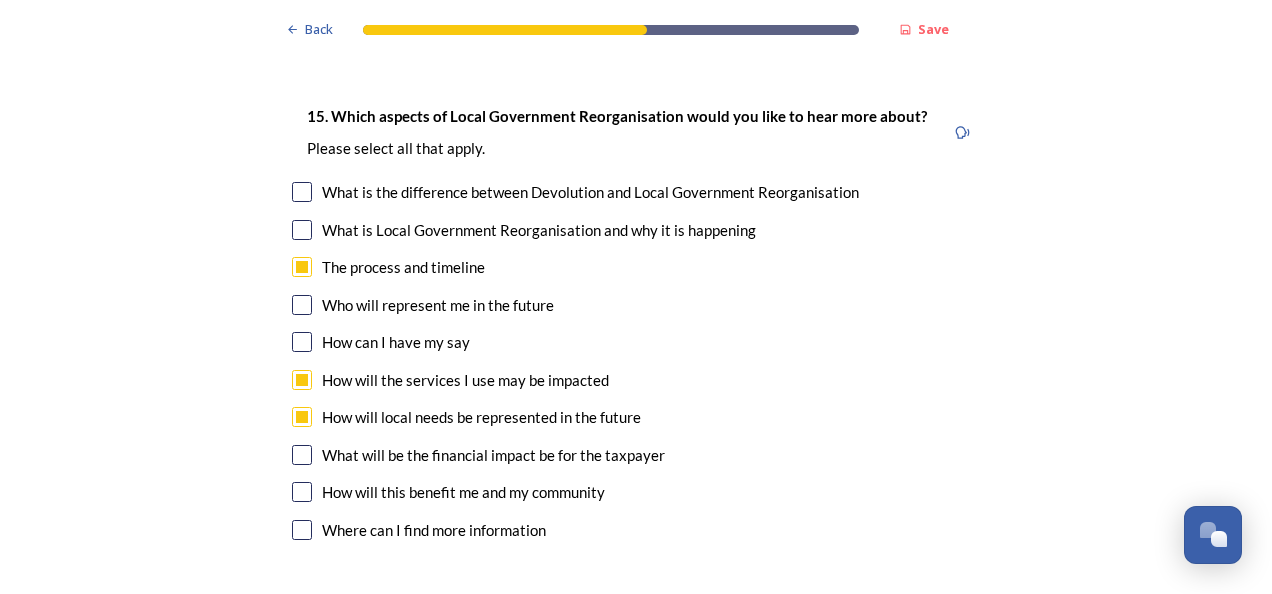 click at bounding box center (302, 455) 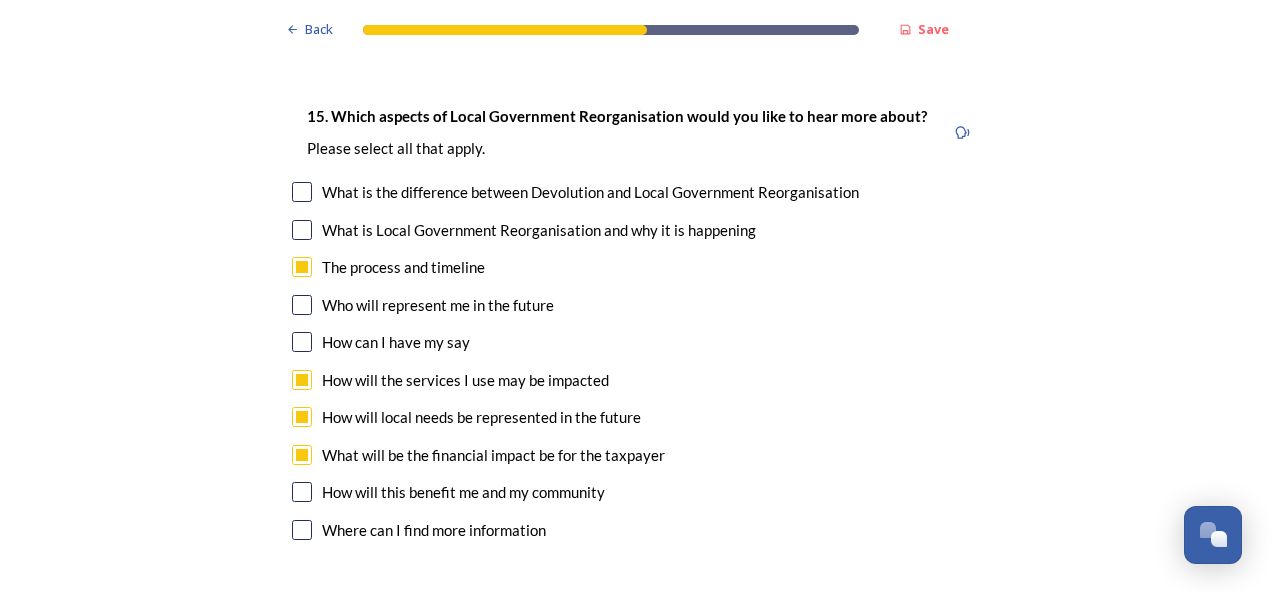 click at bounding box center (302, 492) 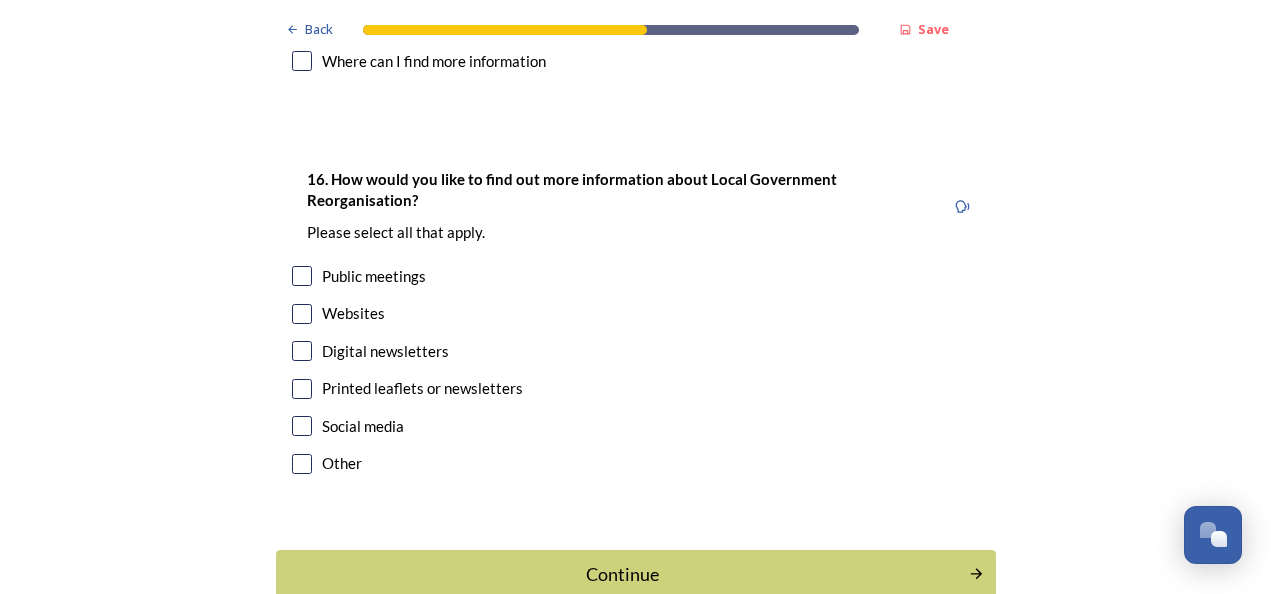 scroll, scrollTop: 6200, scrollLeft: 0, axis: vertical 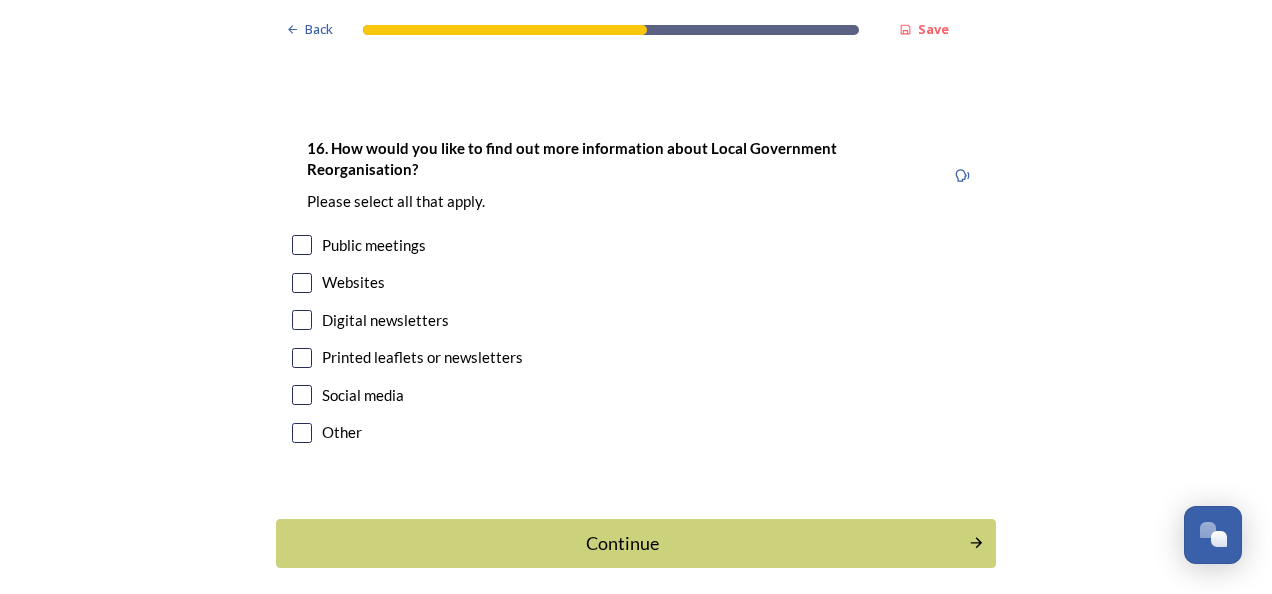 click at bounding box center (302, 320) 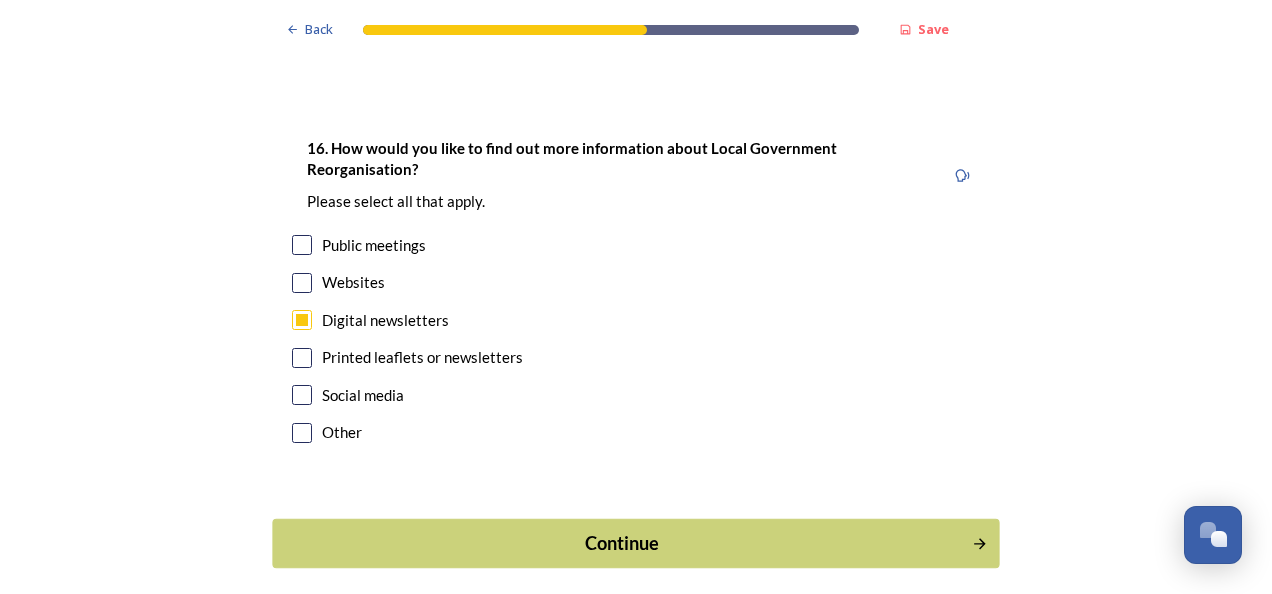 click on "Continue" at bounding box center (622, 543) 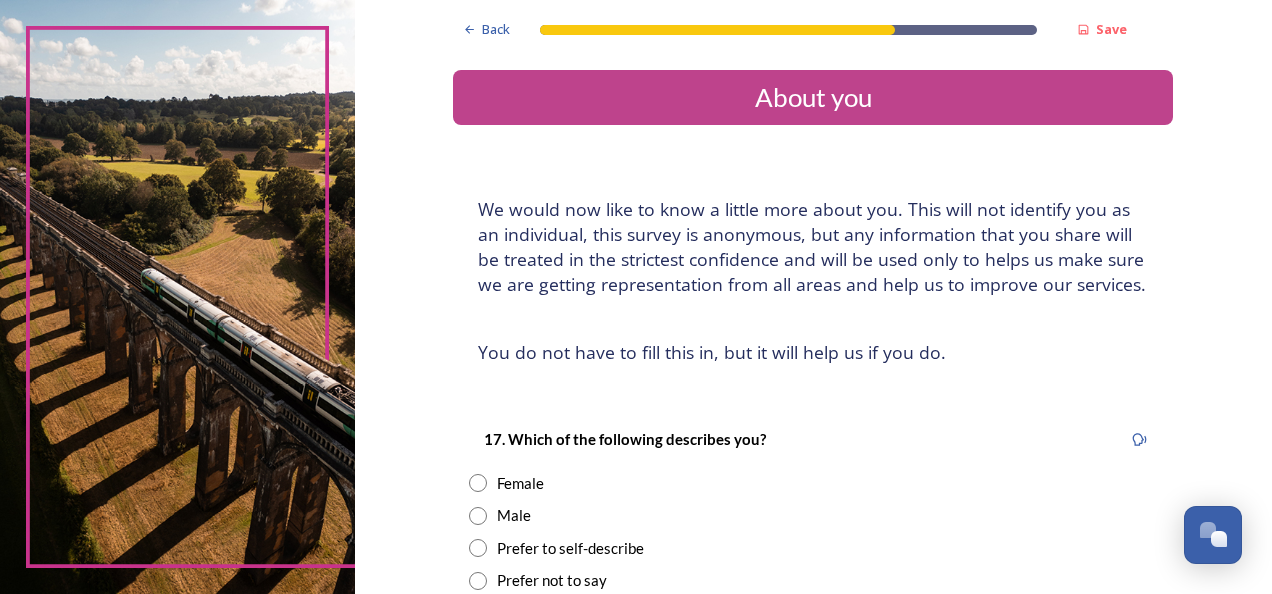 click at bounding box center (478, 483) 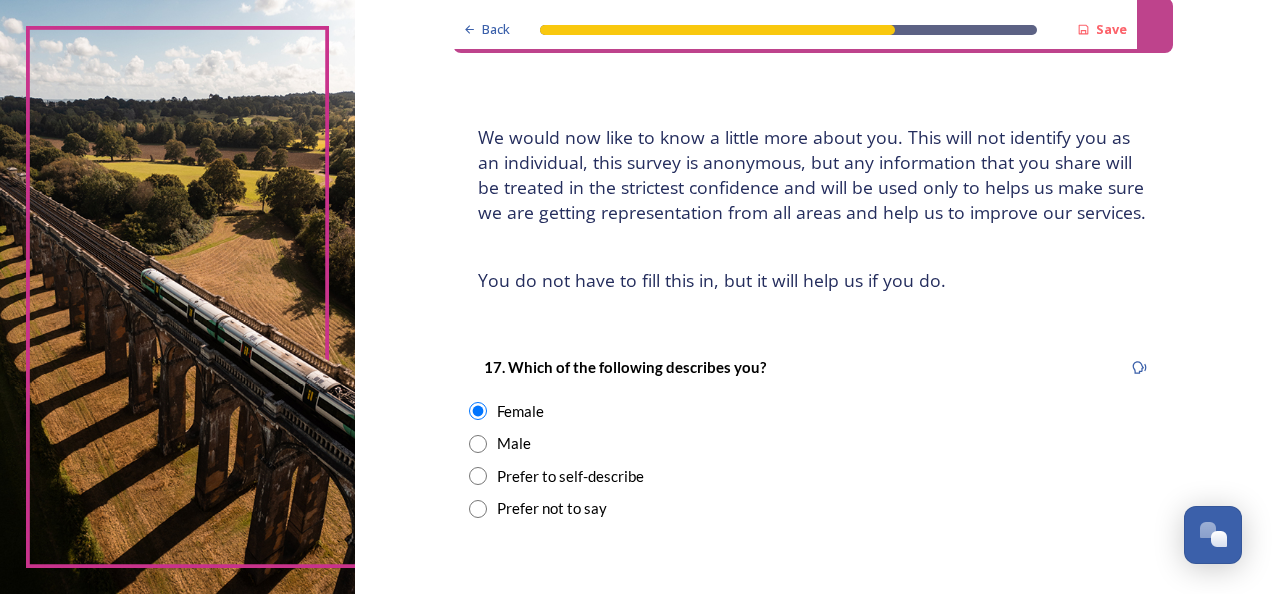 scroll, scrollTop: 400, scrollLeft: 0, axis: vertical 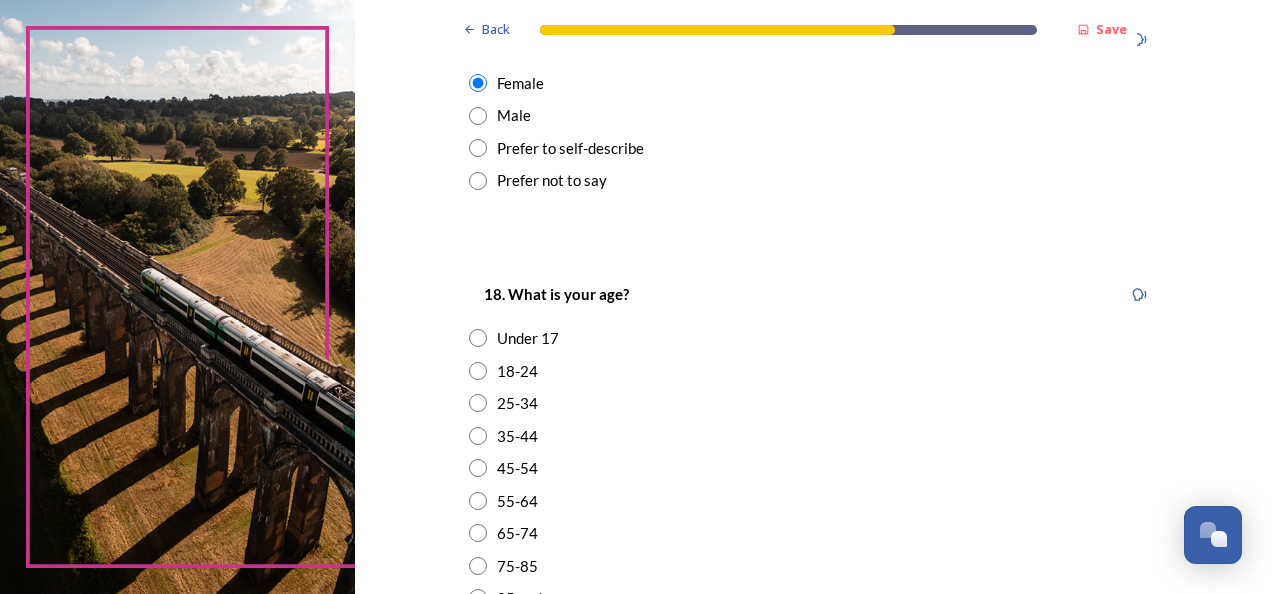 click at bounding box center [478, 436] 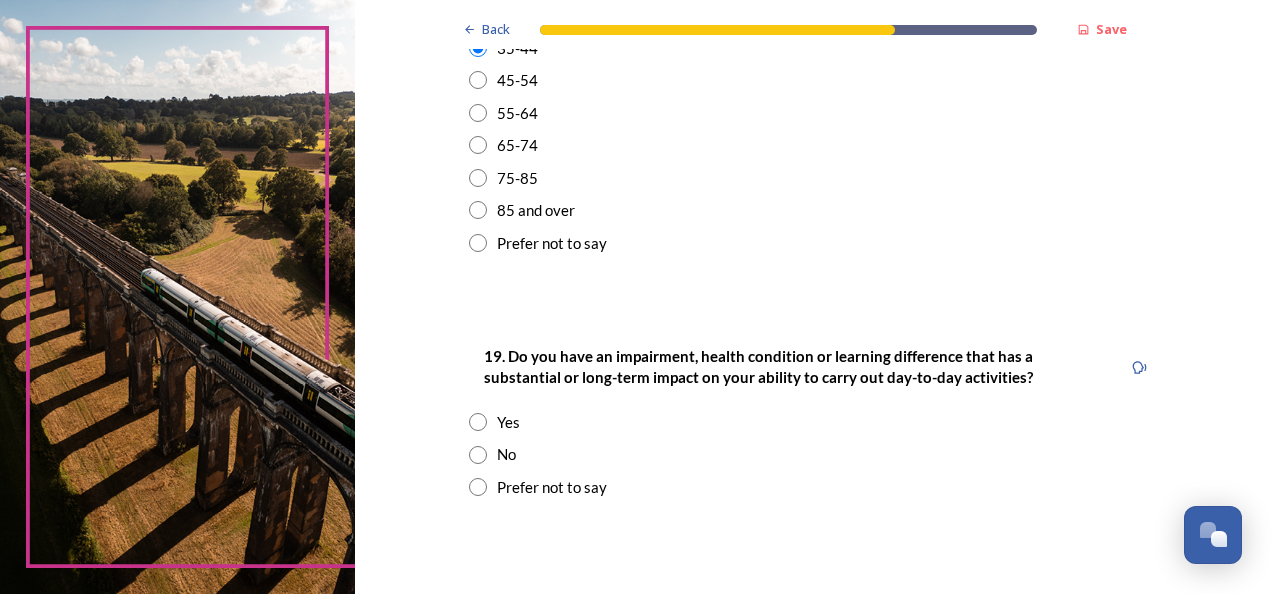 scroll, scrollTop: 800, scrollLeft: 0, axis: vertical 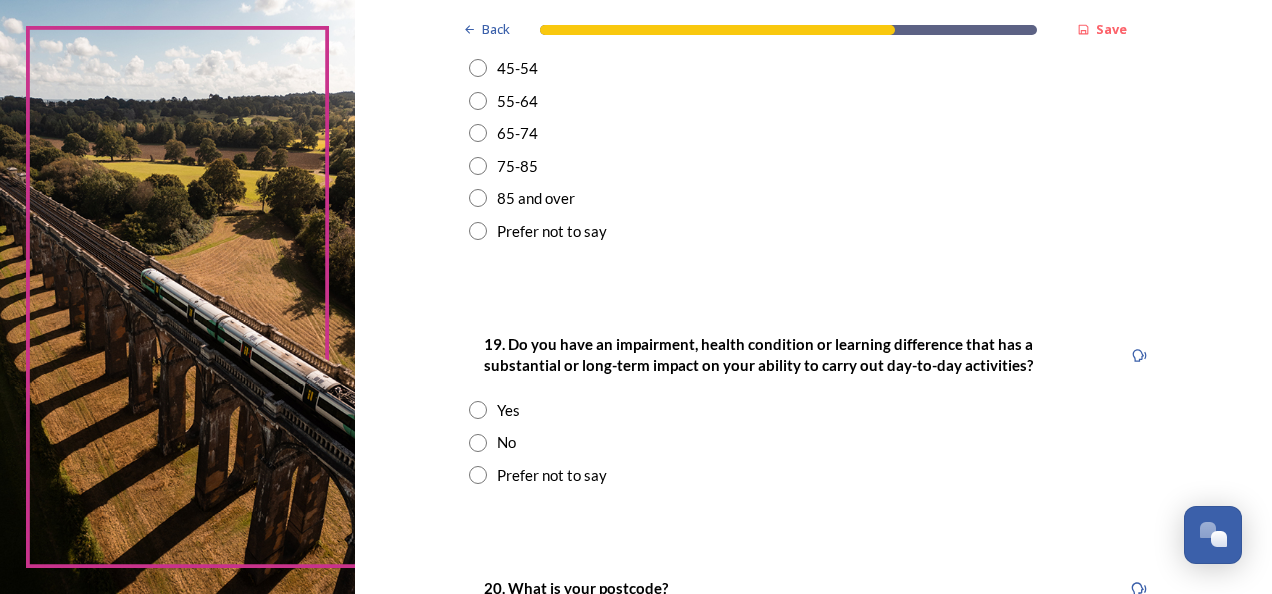 click at bounding box center (478, 443) 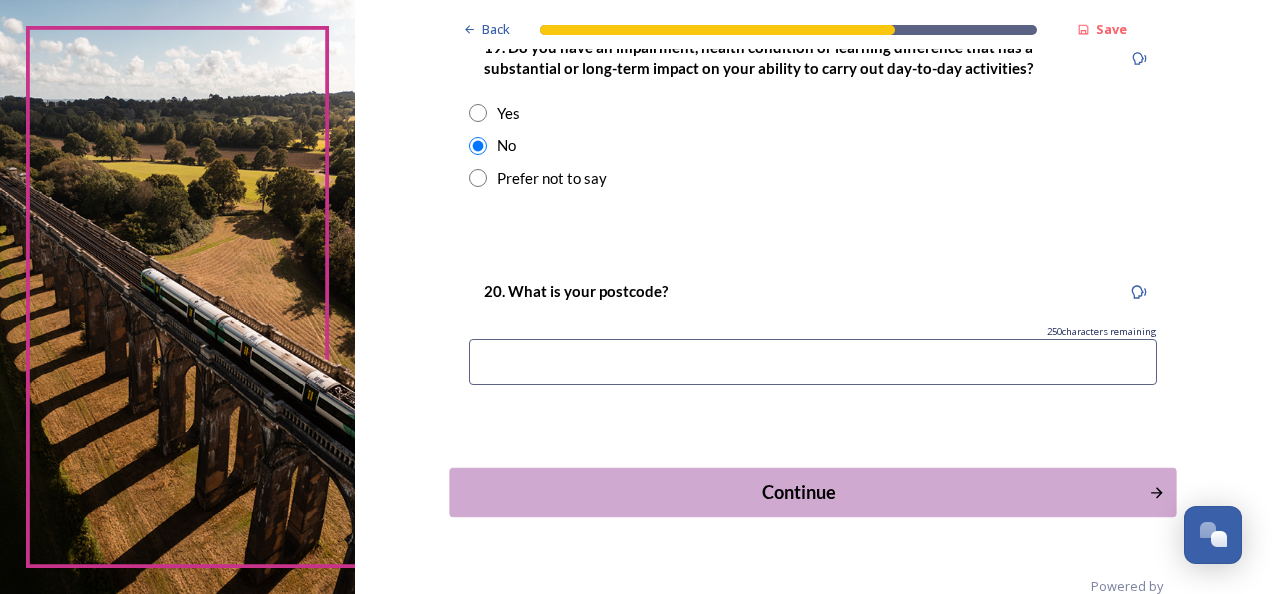 scroll, scrollTop: 1100, scrollLeft: 0, axis: vertical 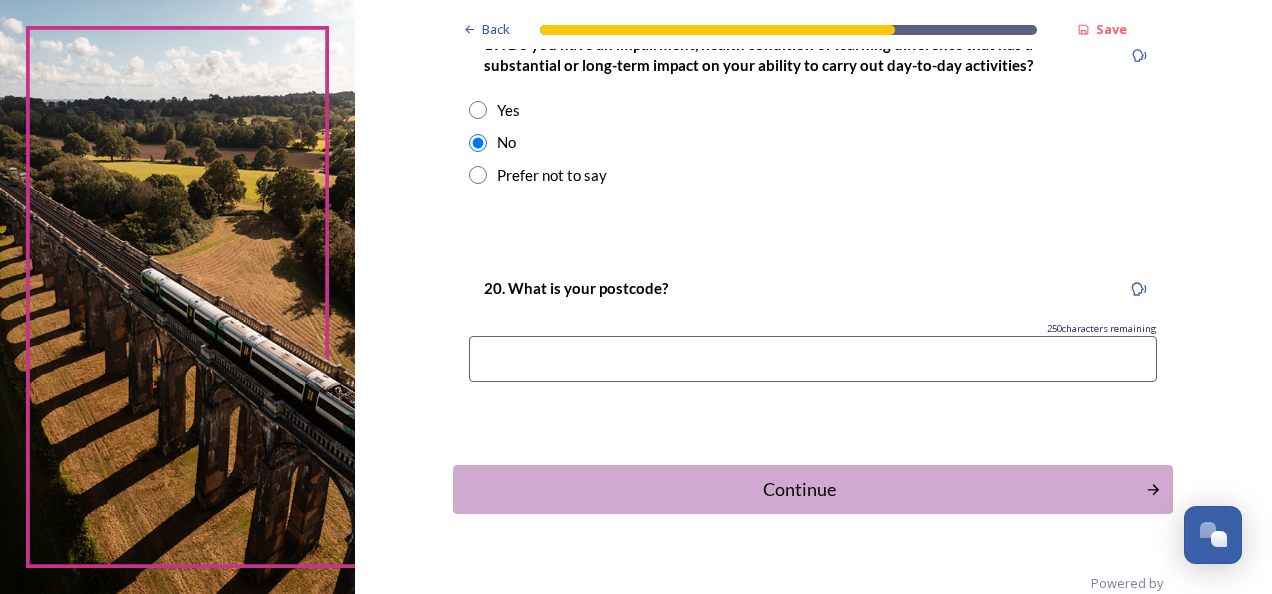 click at bounding box center (813, 359) 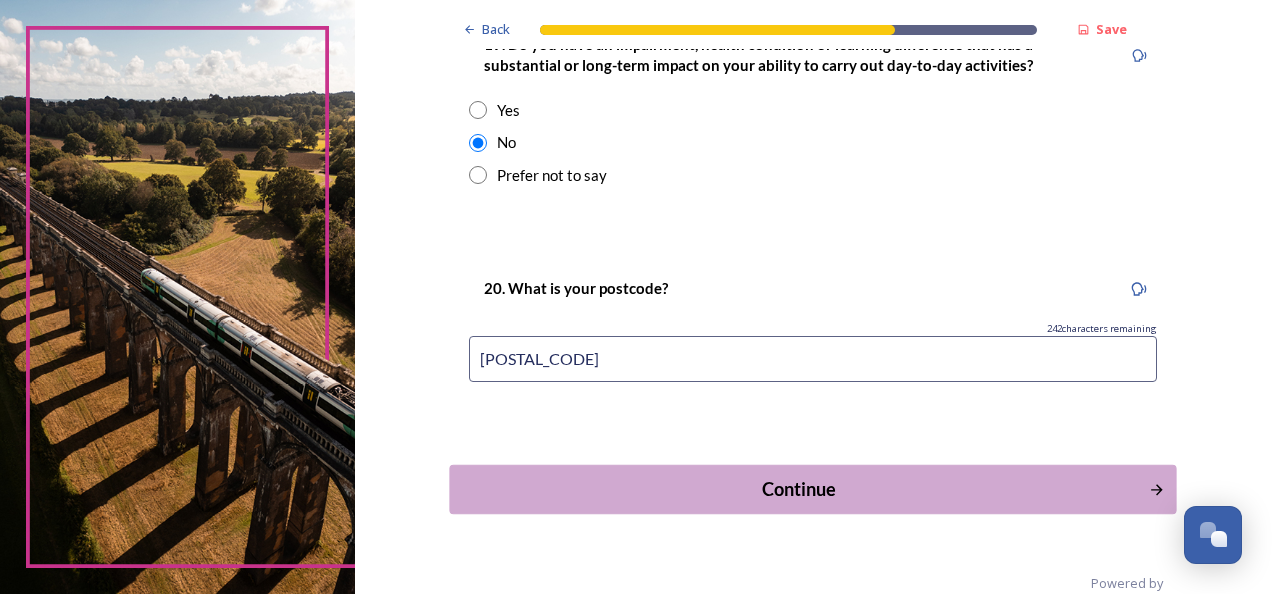type on "RH16 3PD" 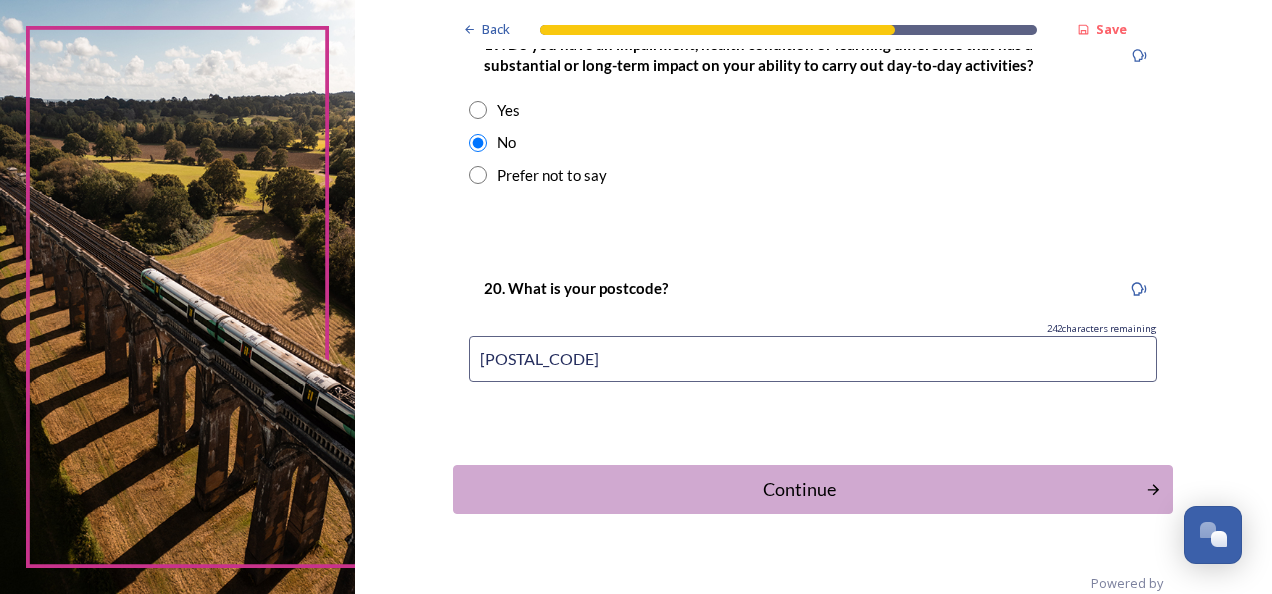 scroll, scrollTop: 0, scrollLeft: 0, axis: both 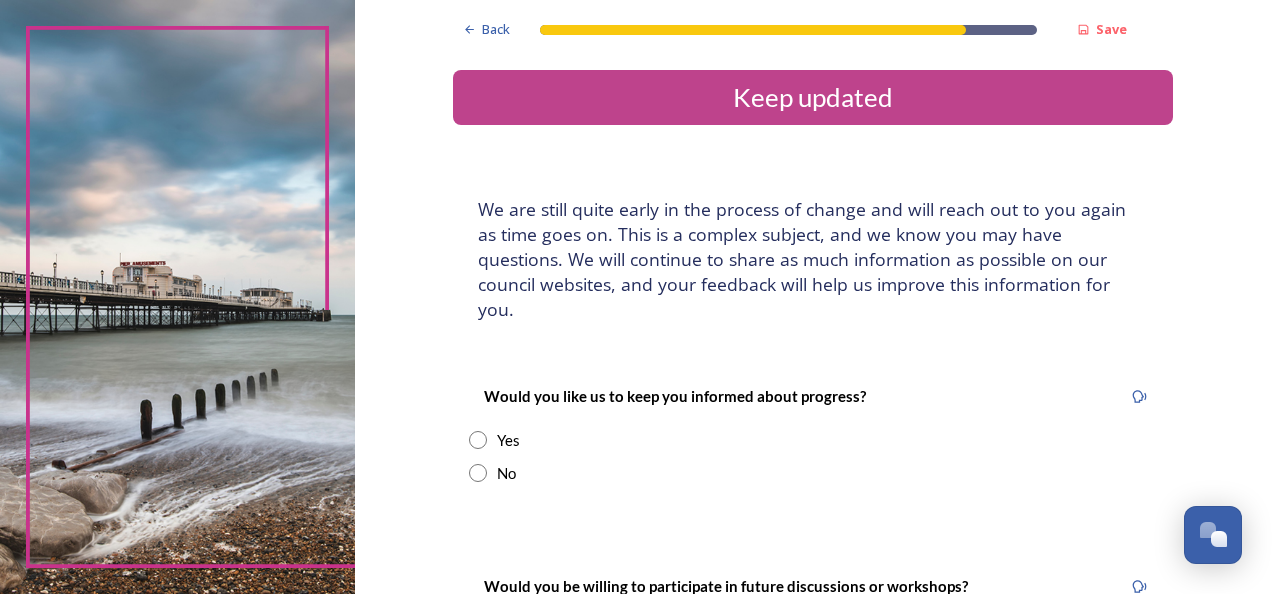 click at bounding box center (478, 440) 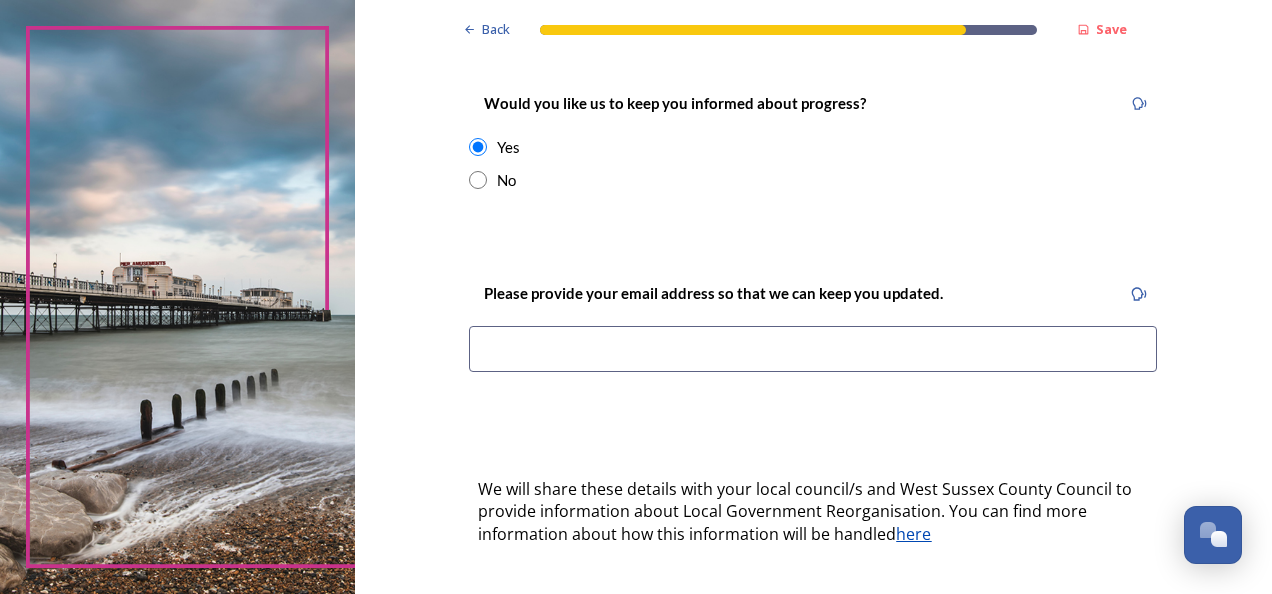 scroll, scrollTop: 300, scrollLeft: 0, axis: vertical 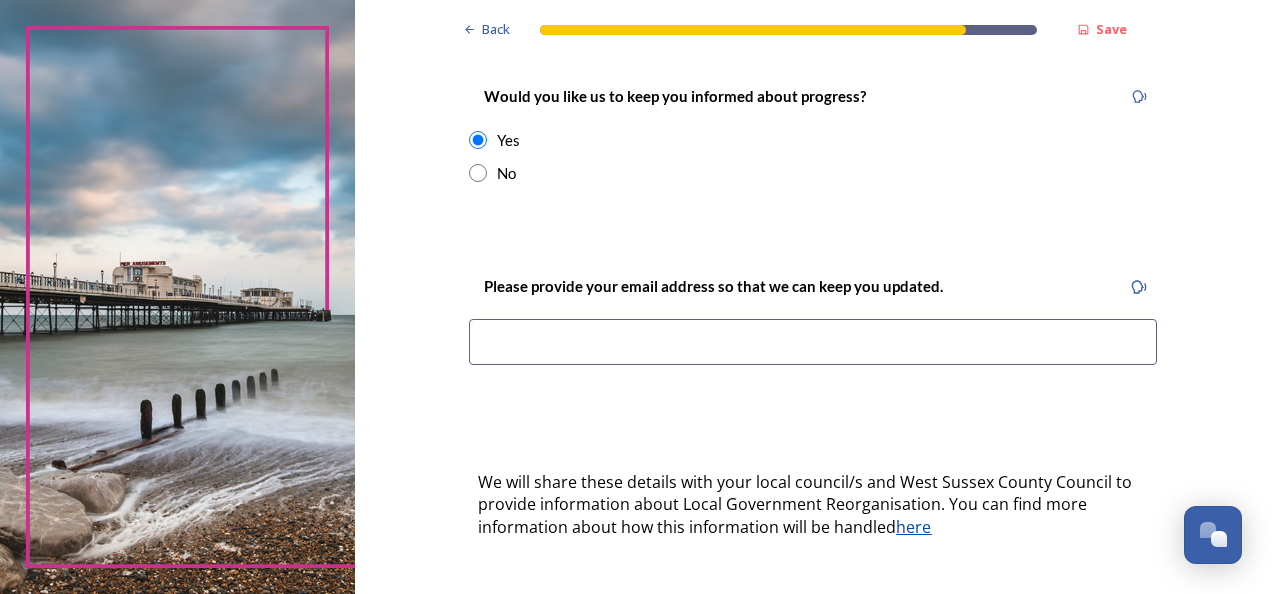 click at bounding box center [813, 342] 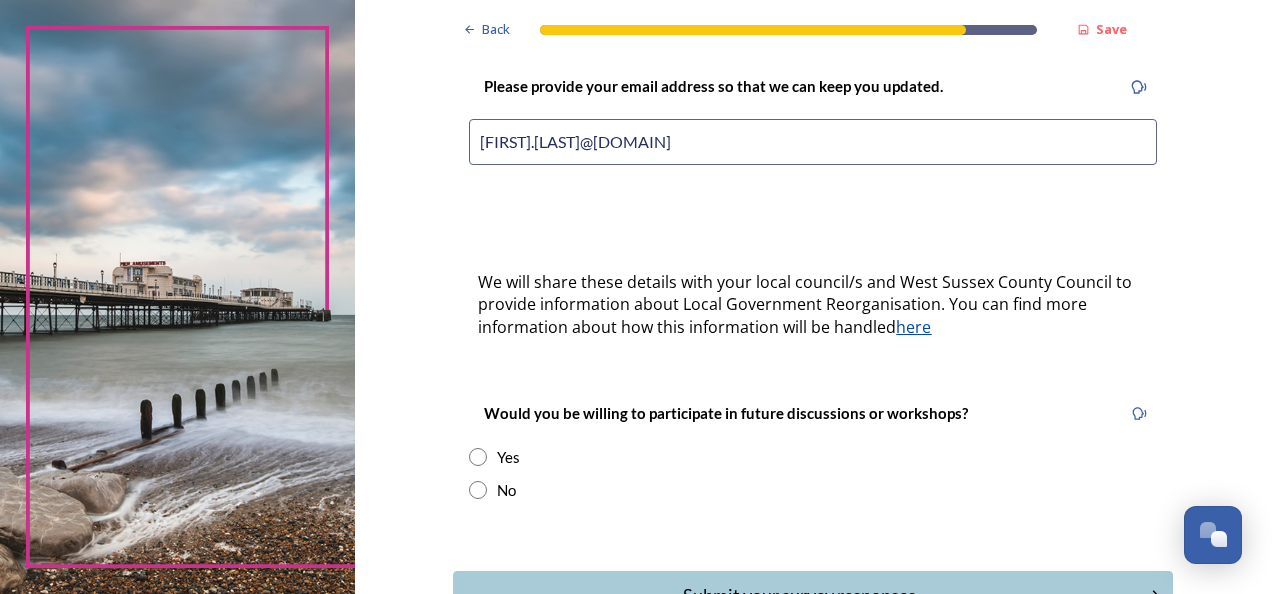 scroll, scrollTop: 300, scrollLeft: 0, axis: vertical 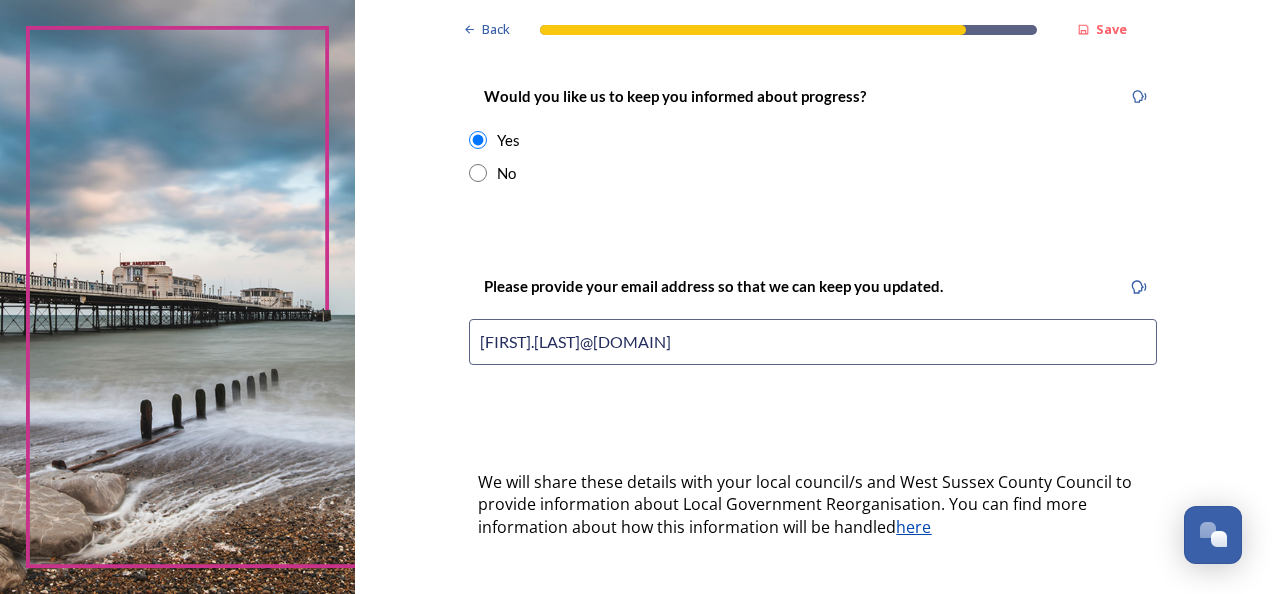 click on "katrina.wale@midsussex.gov.uk" at bounding box center [813, 342] 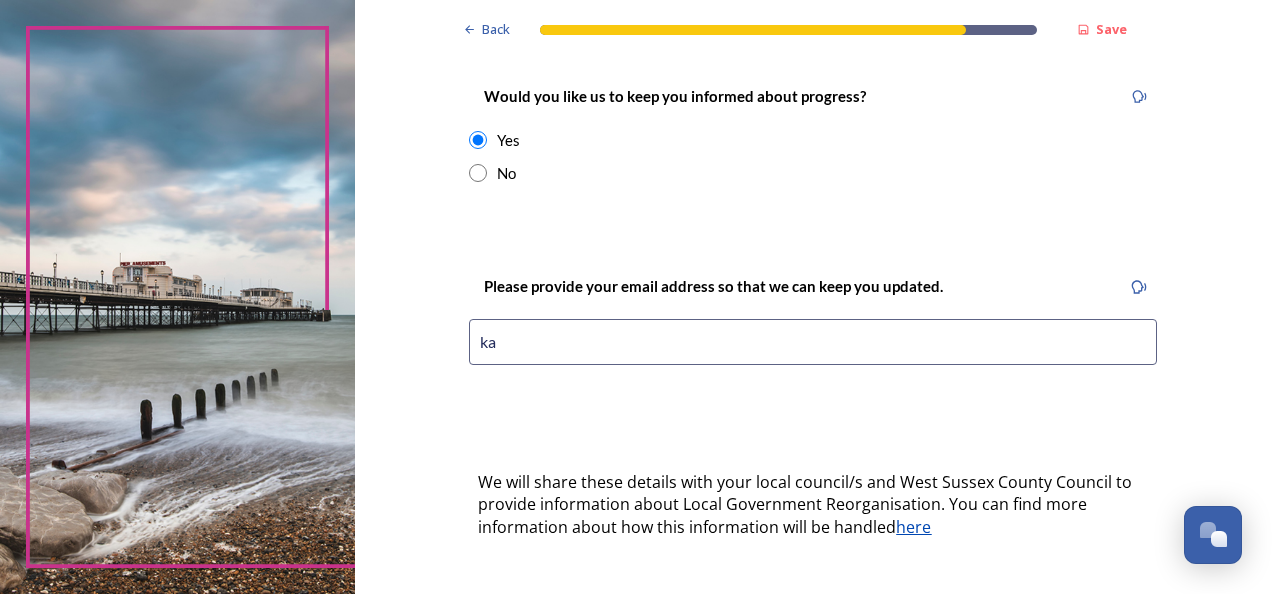 type on "k" 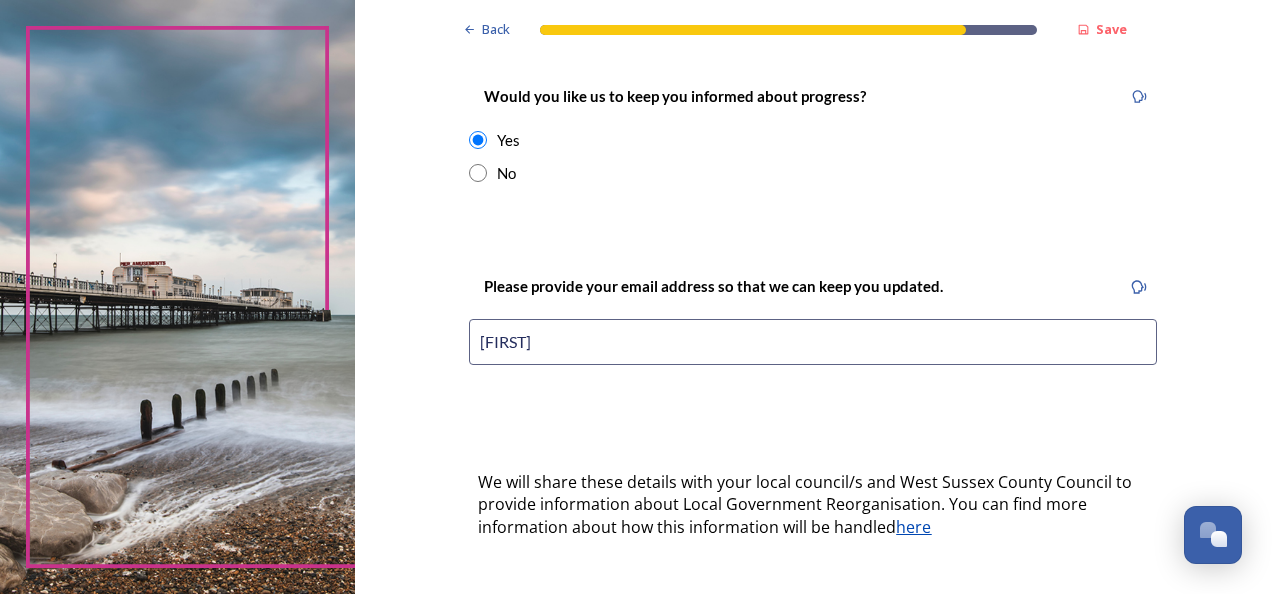 type on "katrina.wale82@gmail.com" 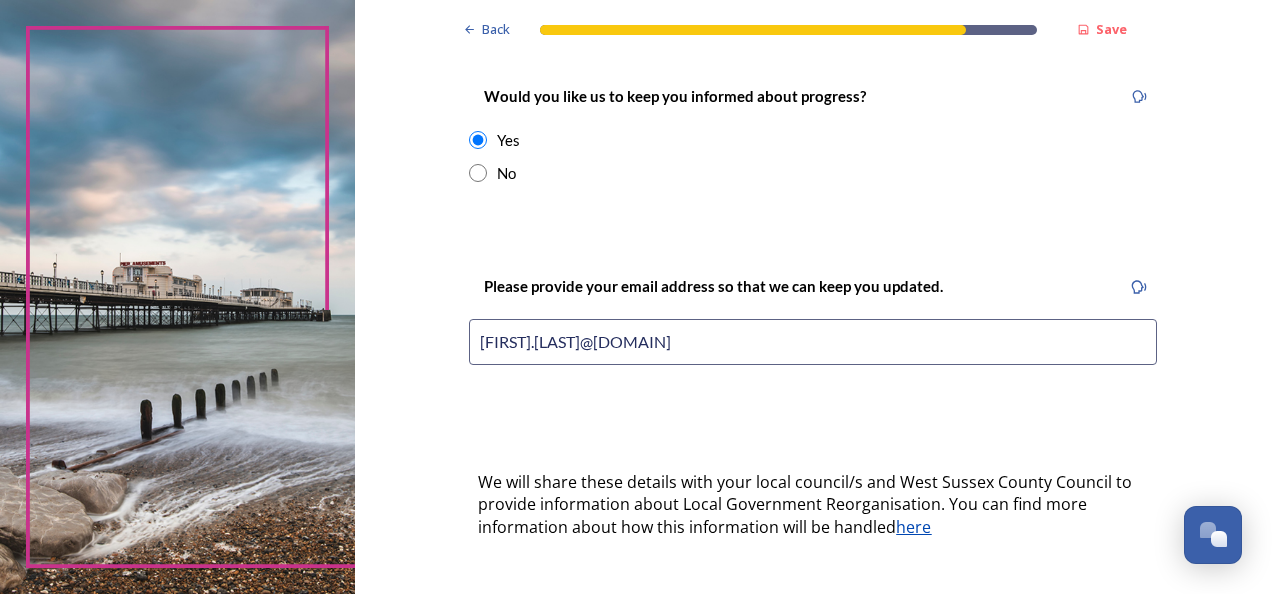 scroll, scrollTop: 600, scrollLeft: 0, axis: vertical 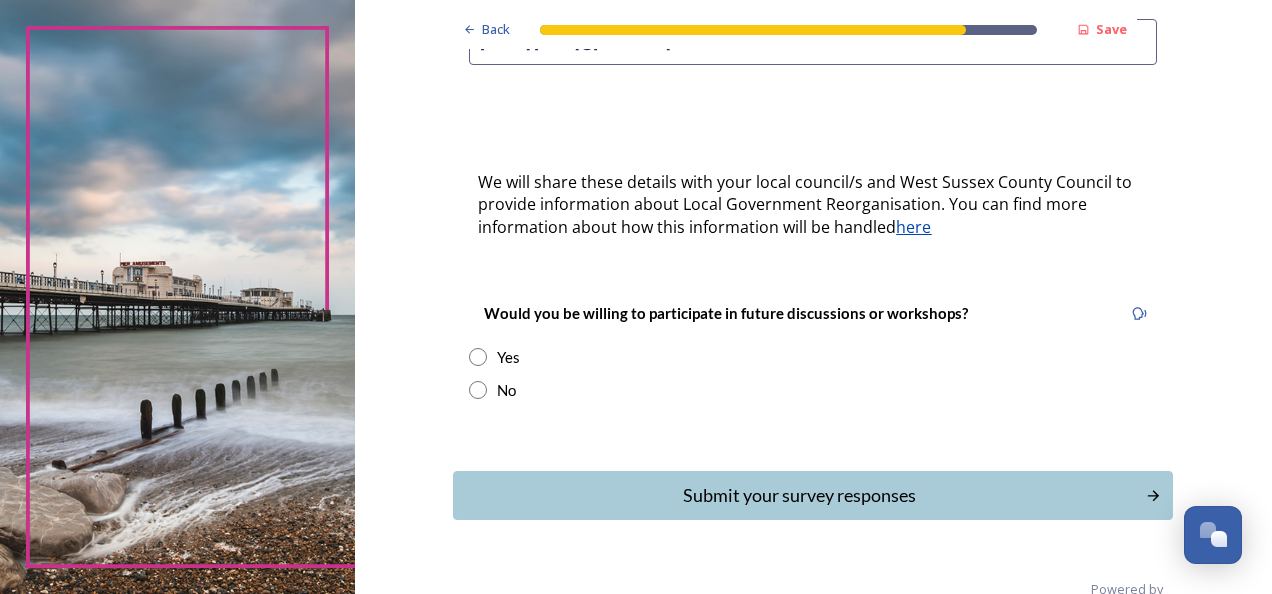 click at bounding box center (478, 390) 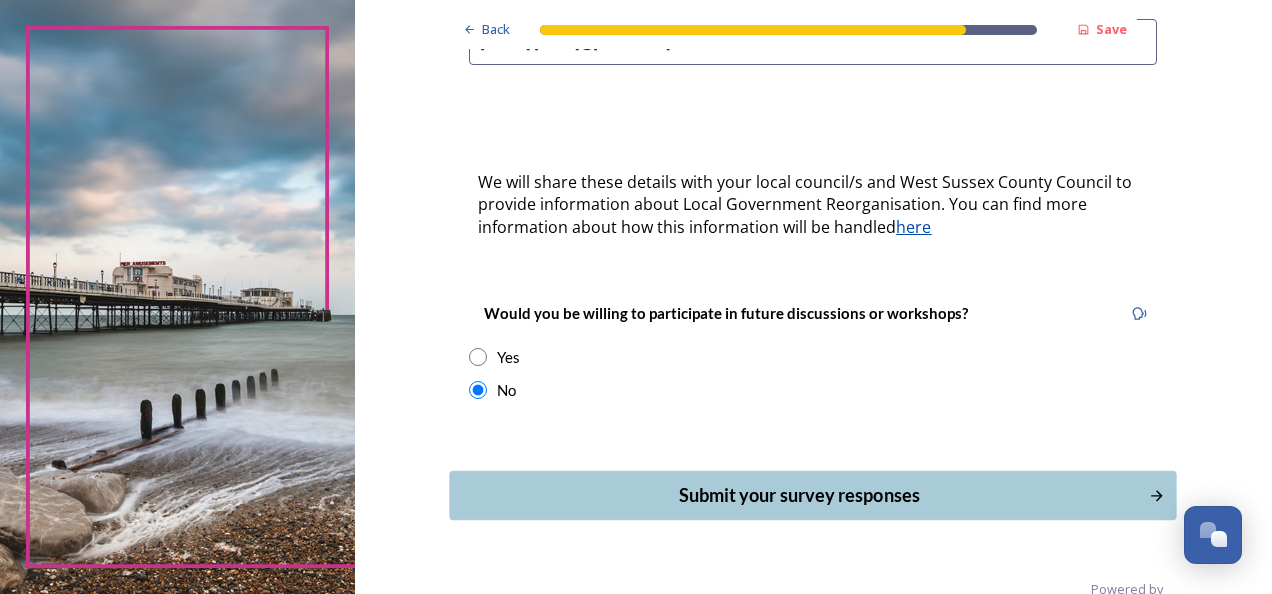 click on "Submit your survey responses" at bounding box center [799, 495] 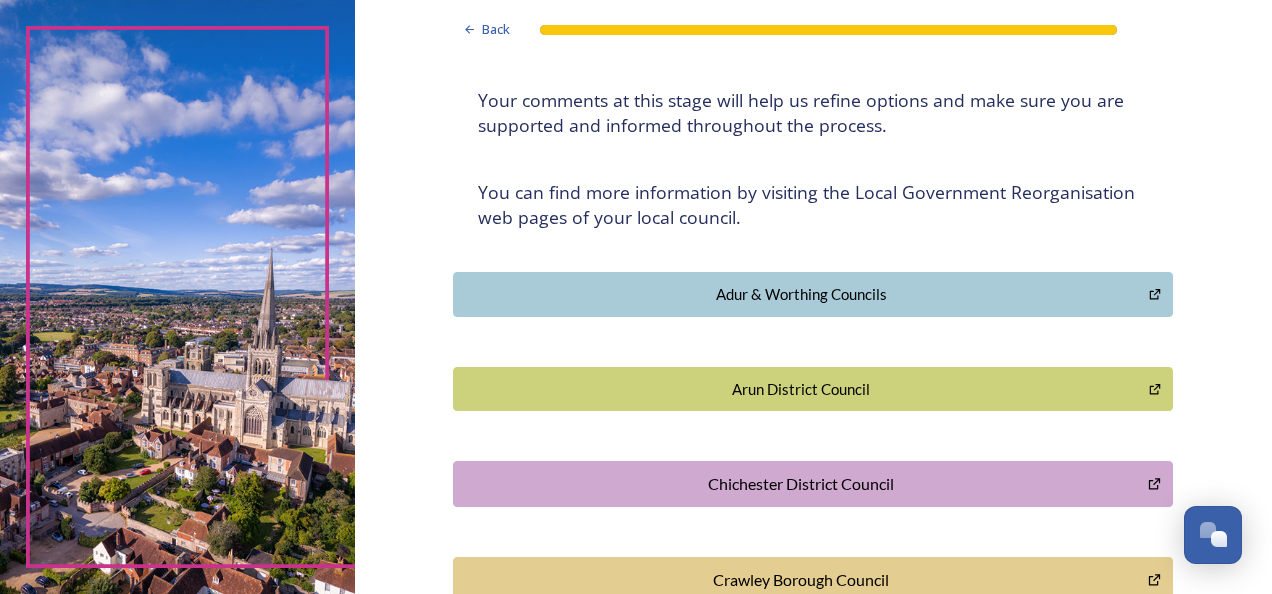 scroll, scrollTop: 300, scrollLeft: 0, axis: vertical 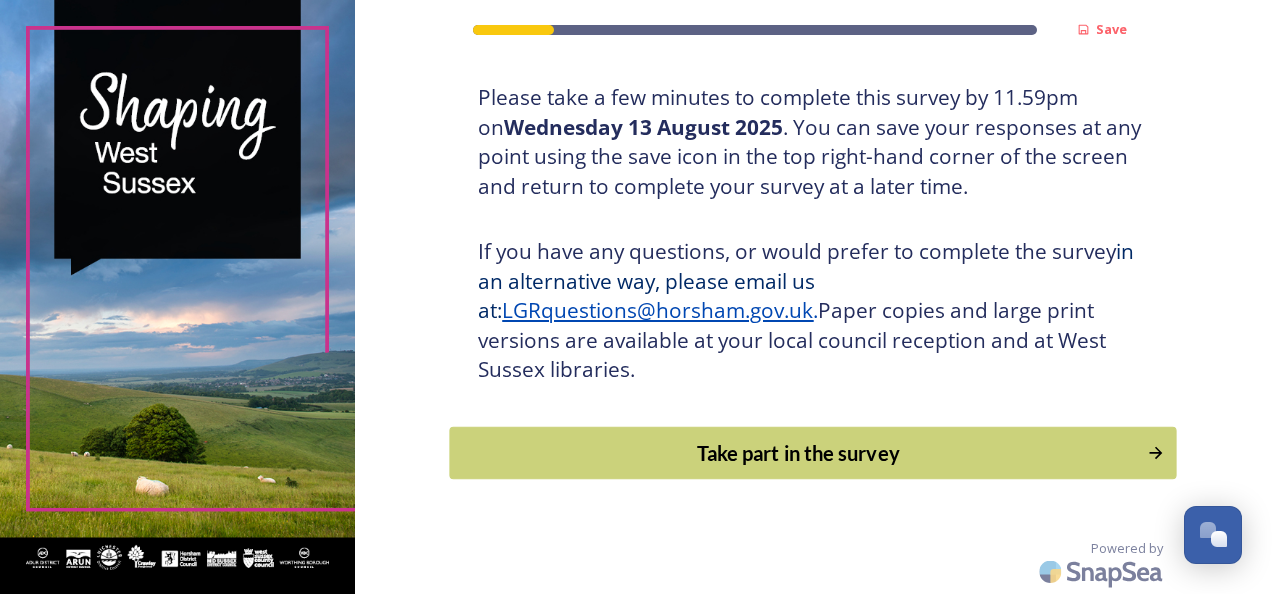 click on "Take part in the survey" at bounding box center (813, 452) 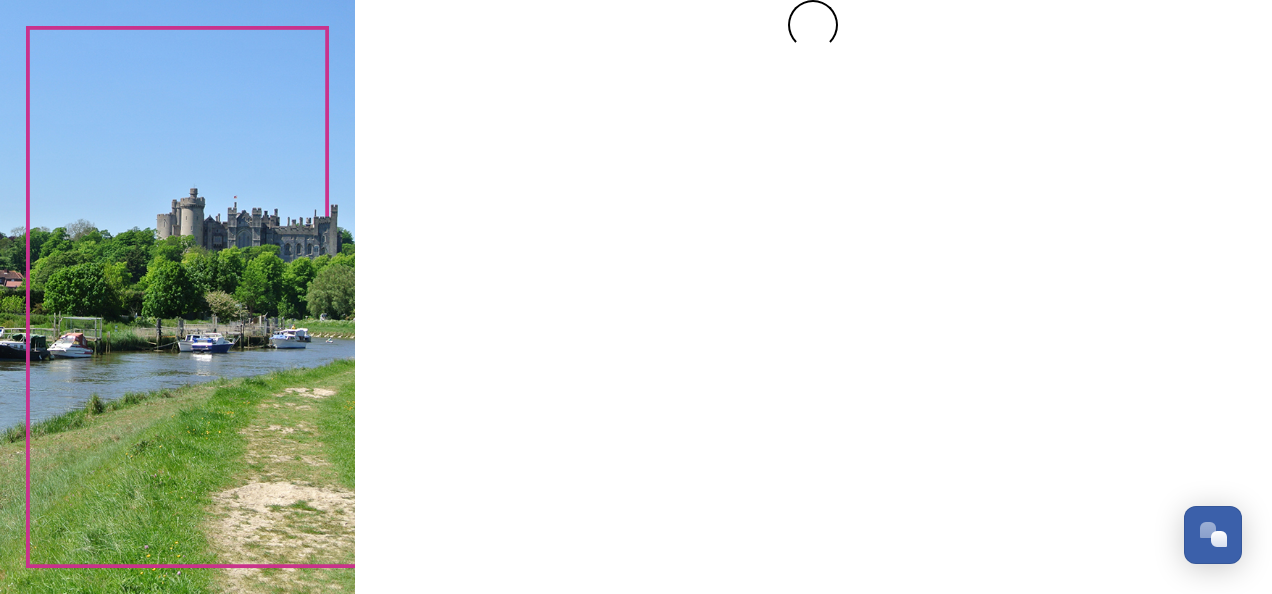 scroll, scrollTop: 0, scrollLeft: 0, axis: both 